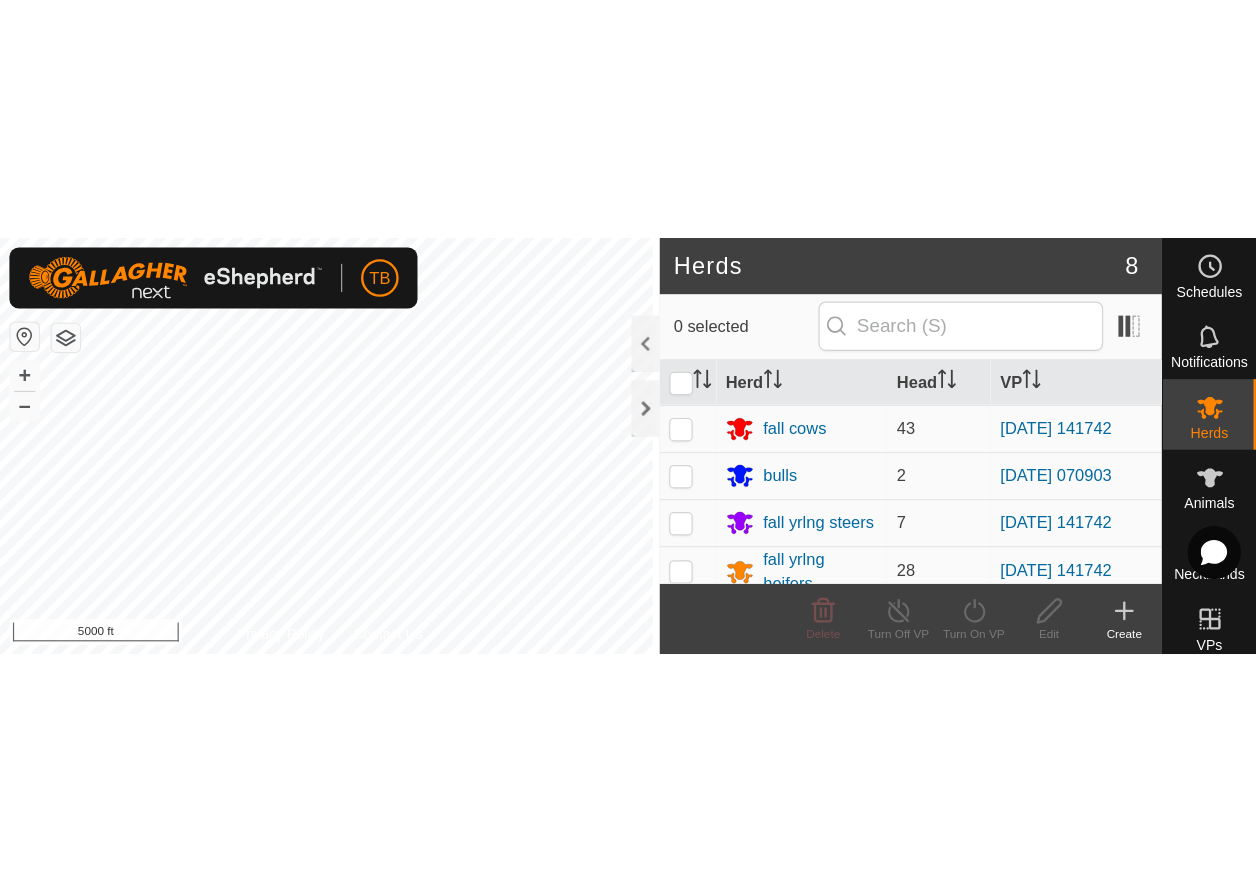 scroll, scrollTop: 0, scrollLeft: 0, axis: both 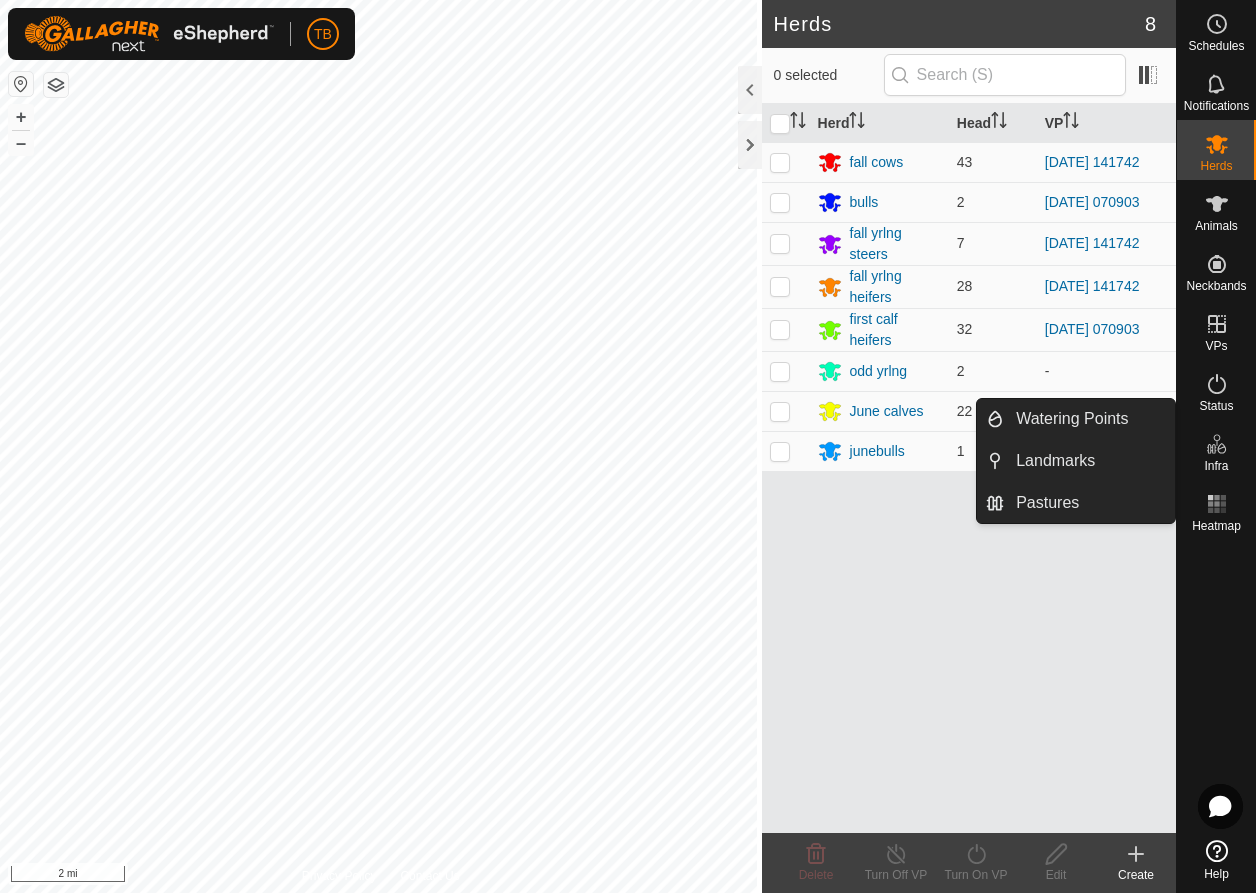 click on "Infra" at bounding box center [1216, 466] 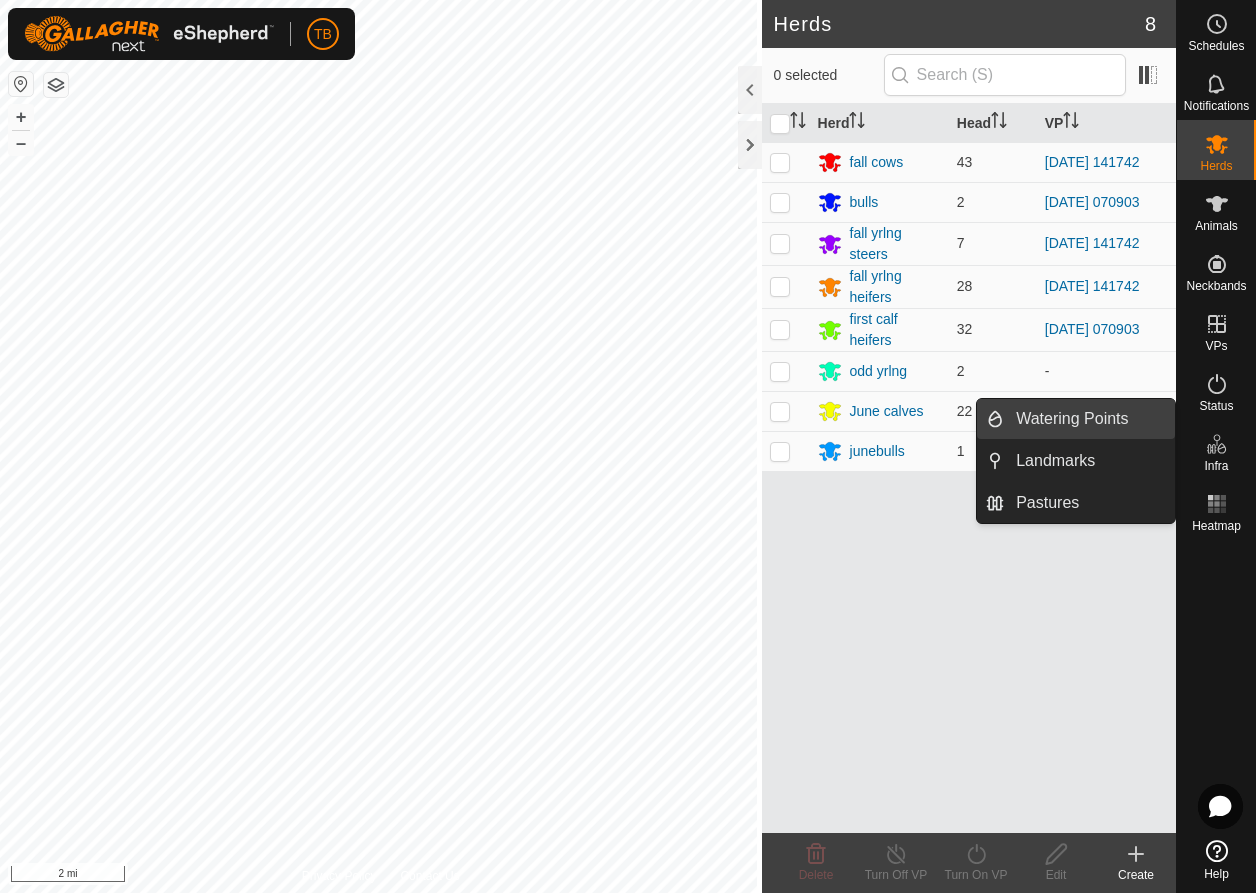 click on "Watering Points" at bounding box center (1089, 419) 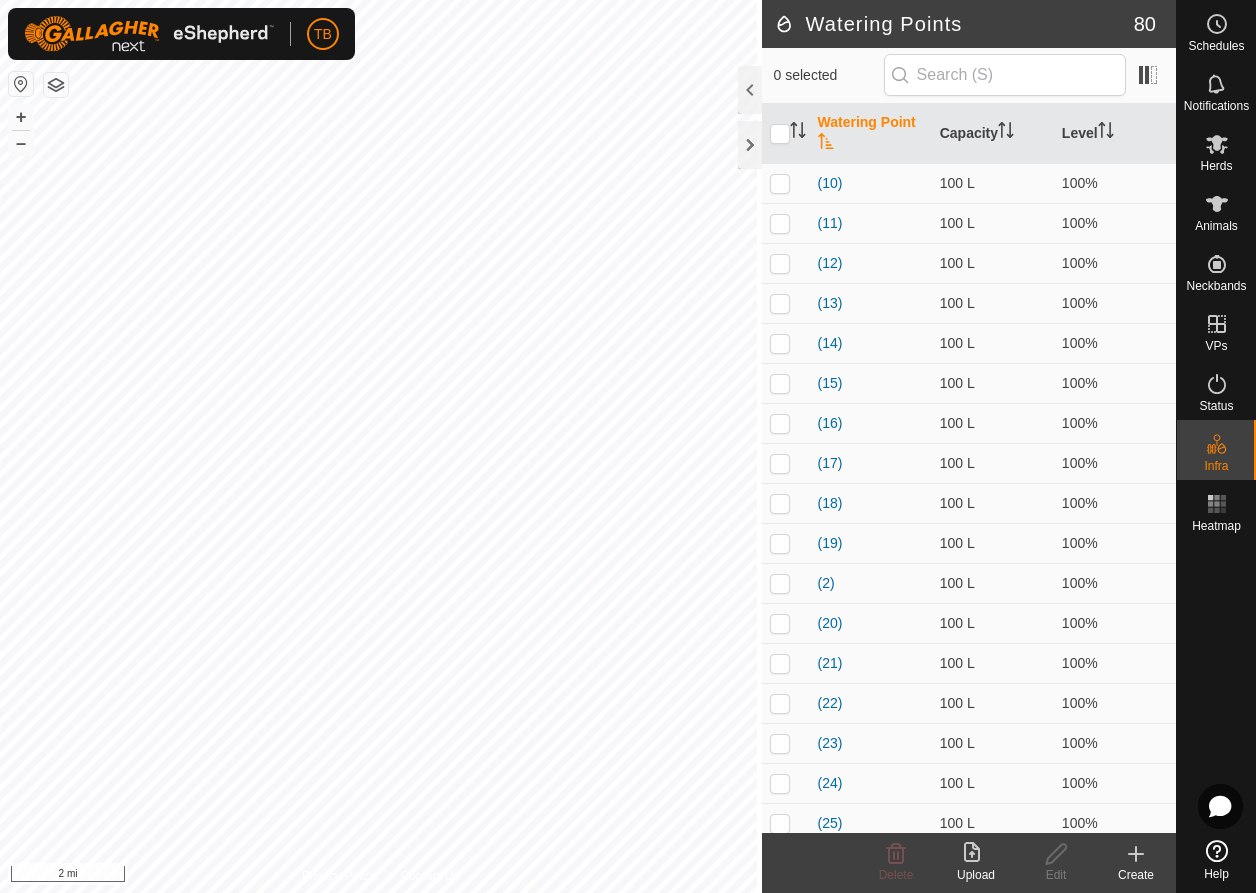 click 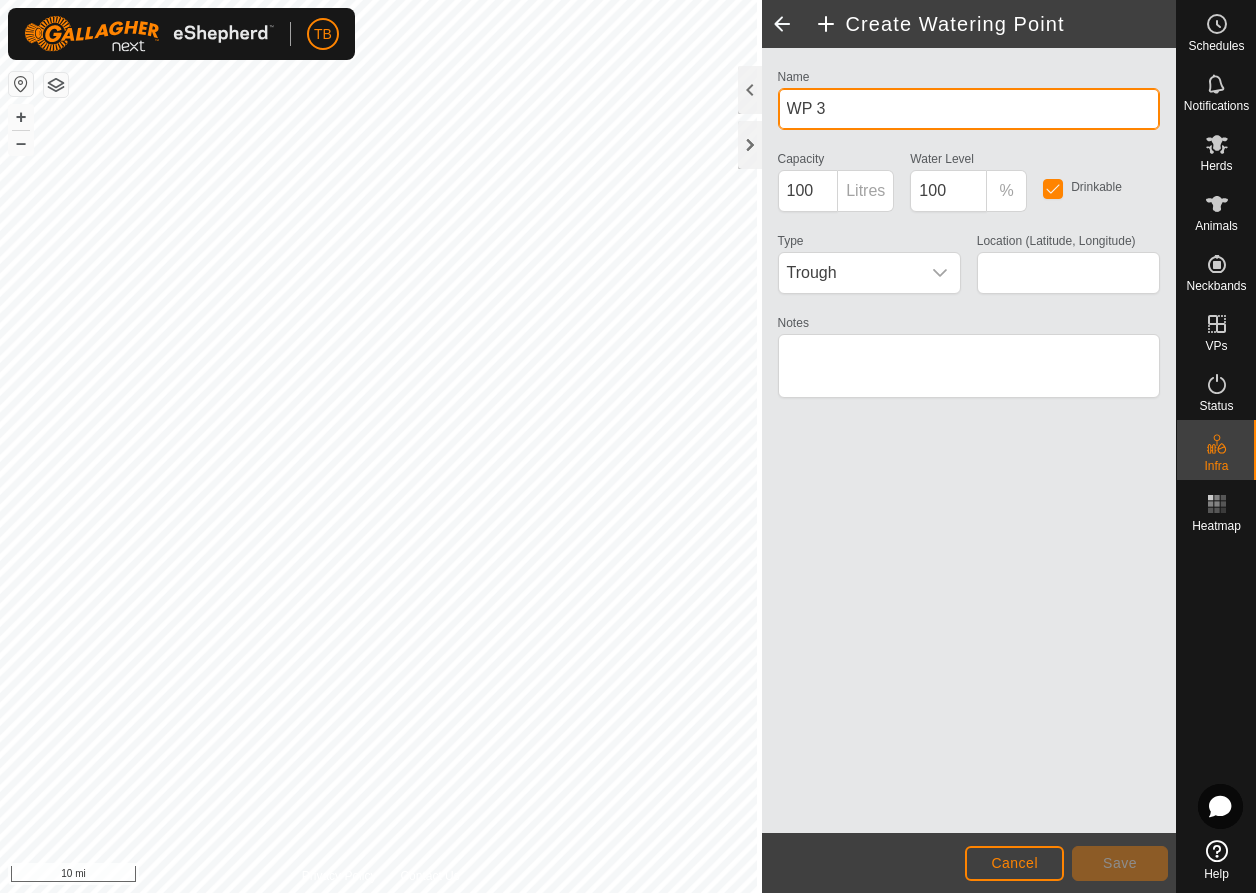 click on "WP 3" at bounding box center (969, 109) 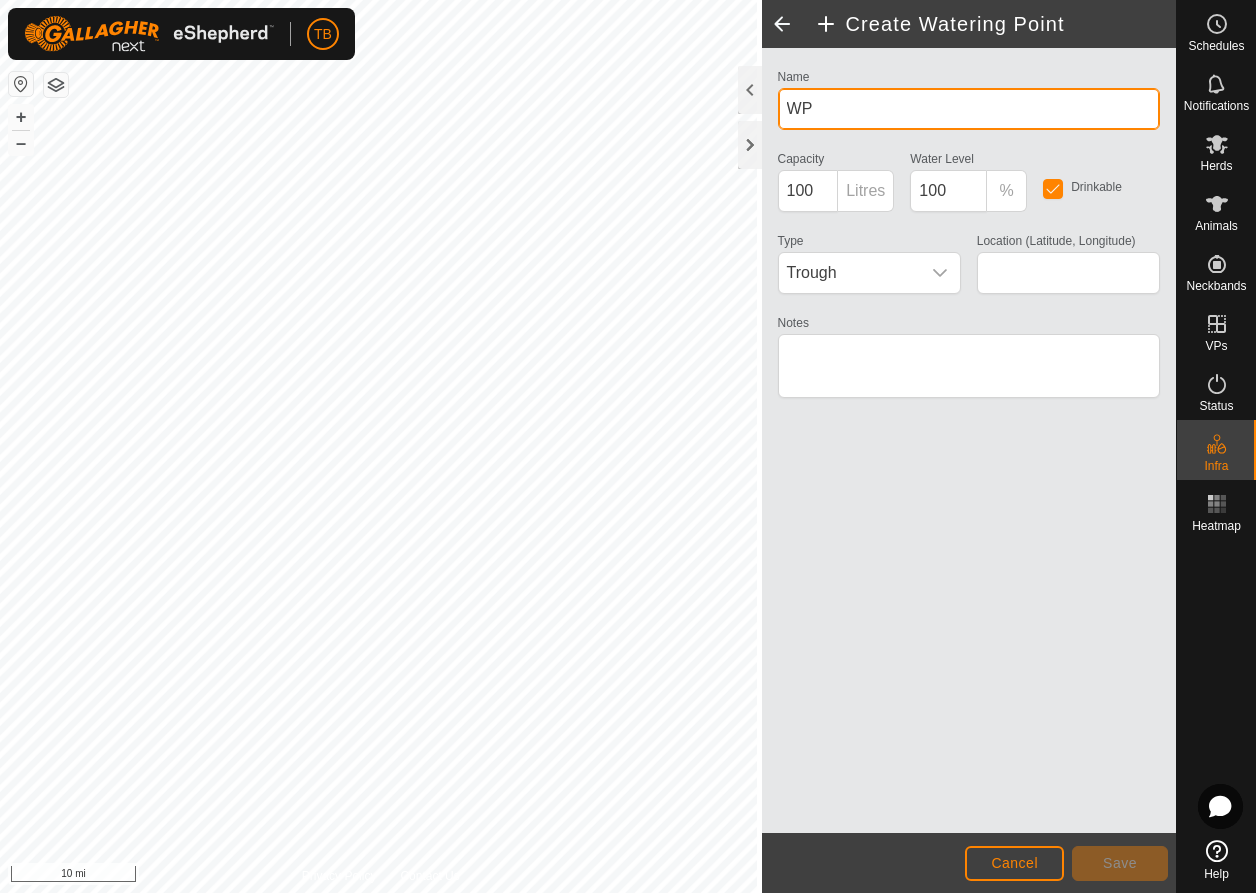 type on "W" 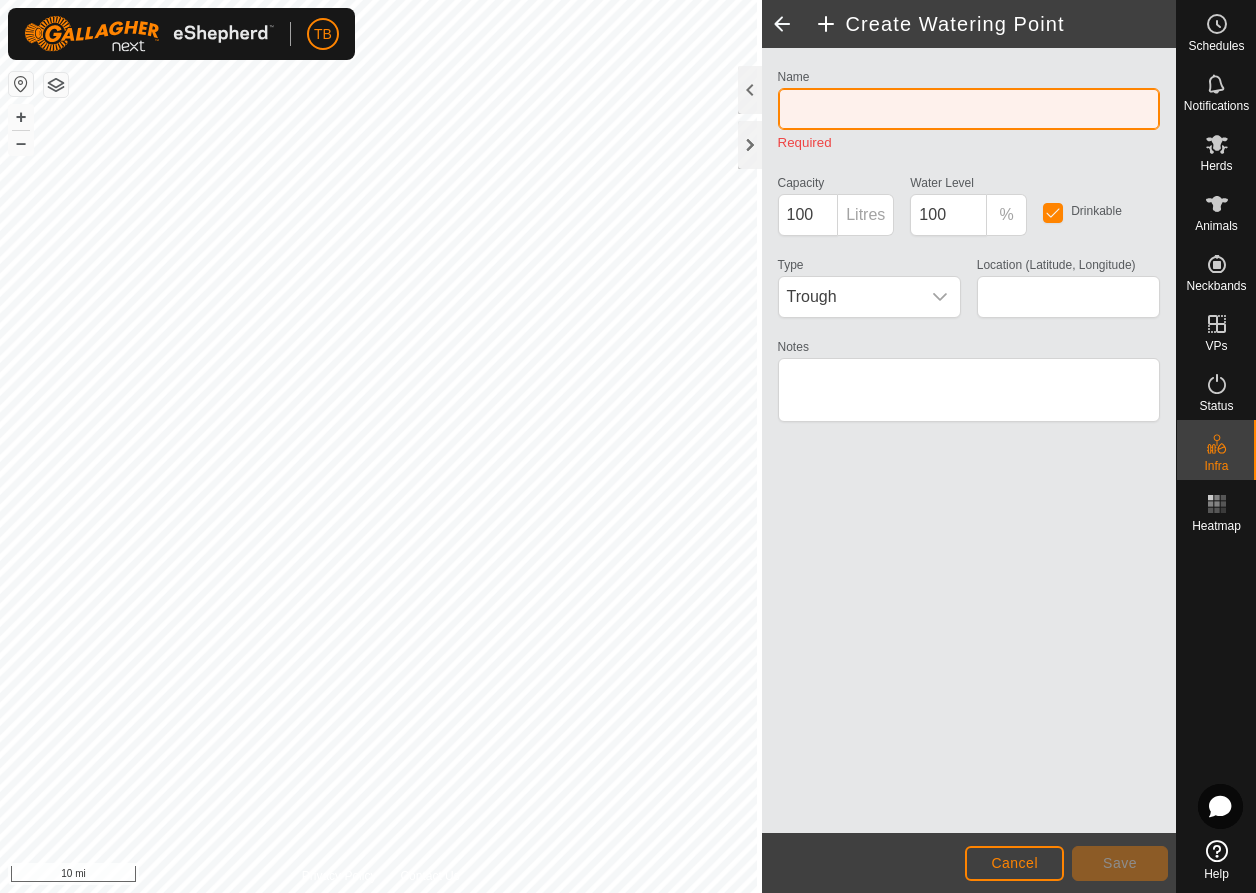 click on "Name" at bounding box center (969, 109) 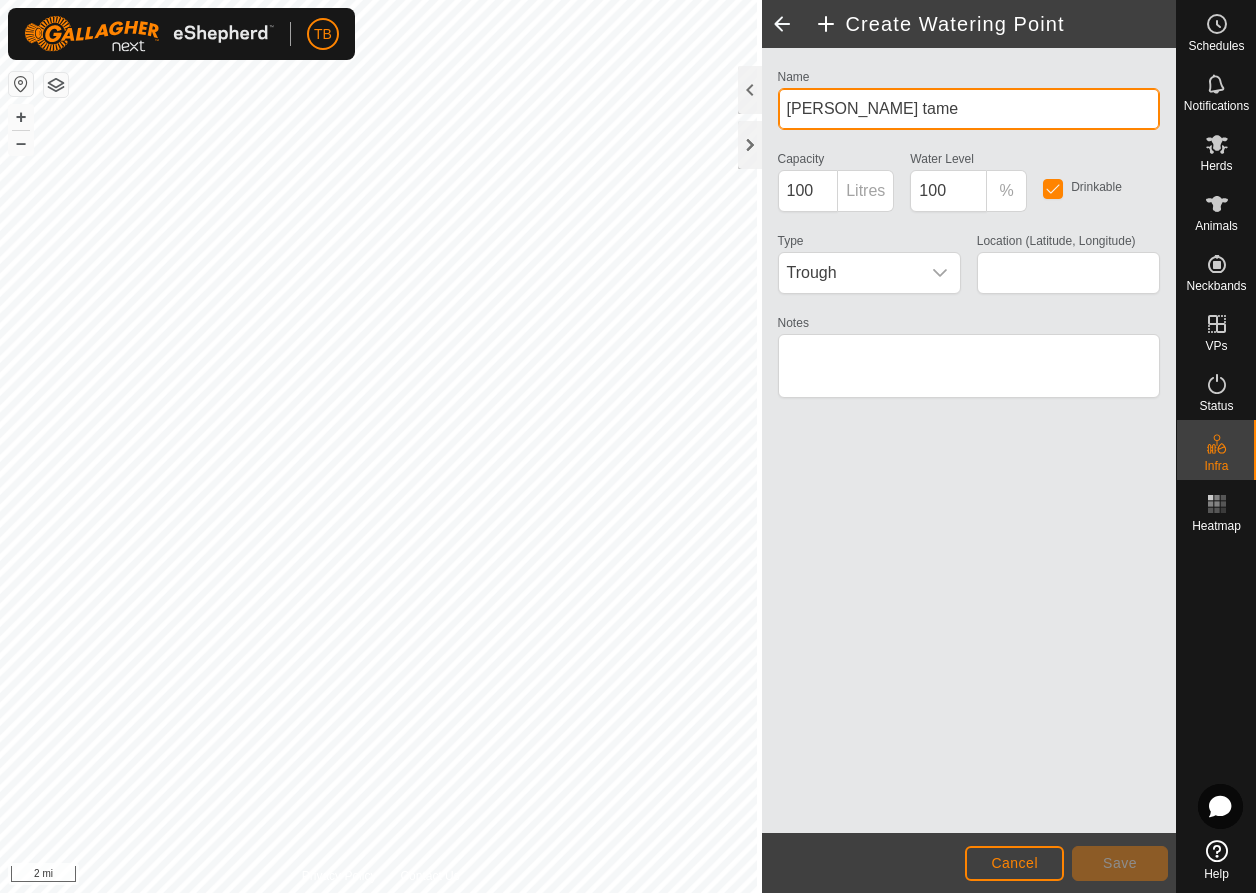 type on "Mahoney tame" 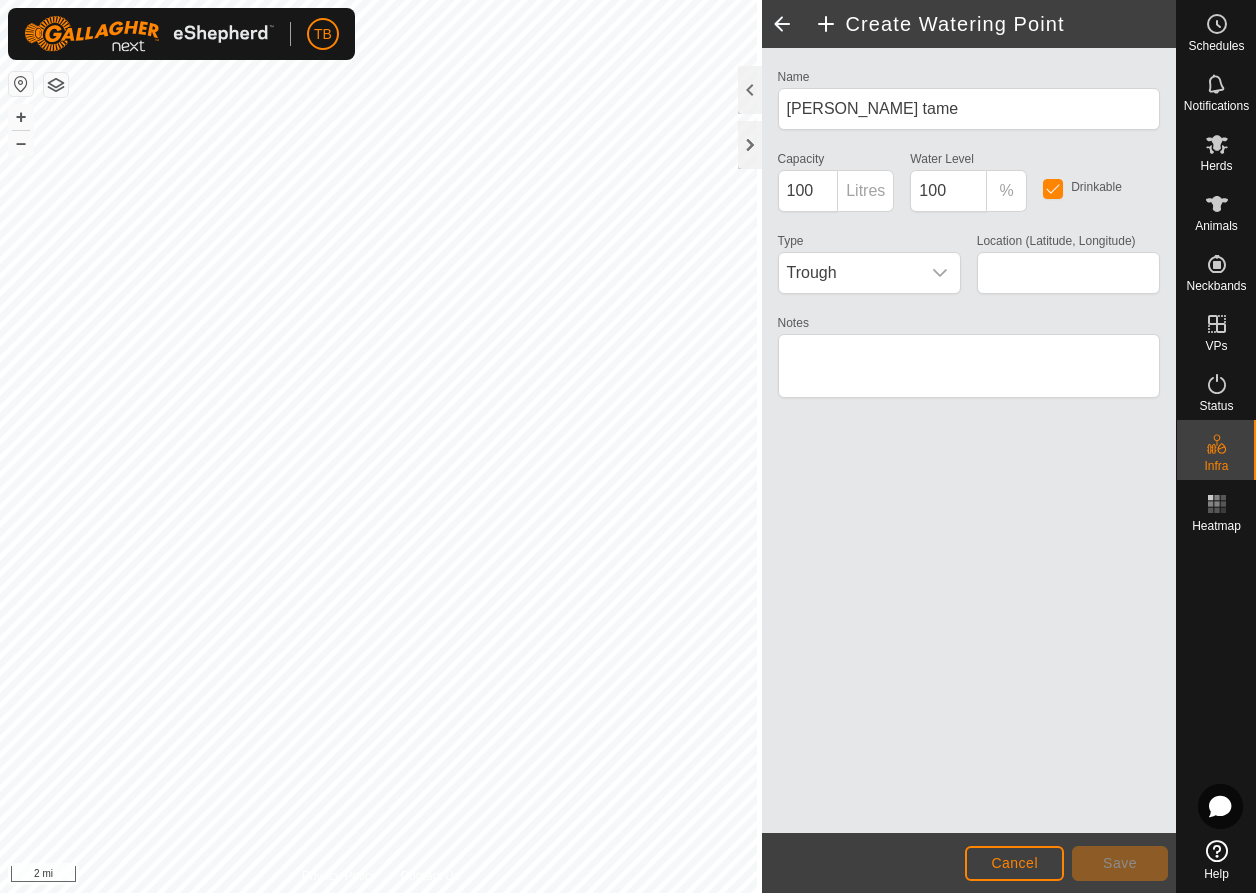 click on "TB Schedules Notifications Herds Animals Neckbands VPs Status Infra Heatmap Help Privacy Policy Contact Us
Mahoney tame
Type:   trough
Capacity:  100L
Water Level:  100%
Drinkable:  Yes
+ – ⇧ i 2 mi  Create Watering Point  Name Mahoney tame Capacity 100 Litres Water Level  100 % Drinkable Type Trough Location (Latitude, Longitude) Notes                  Cancel Save" at bounding box center (628, 446) 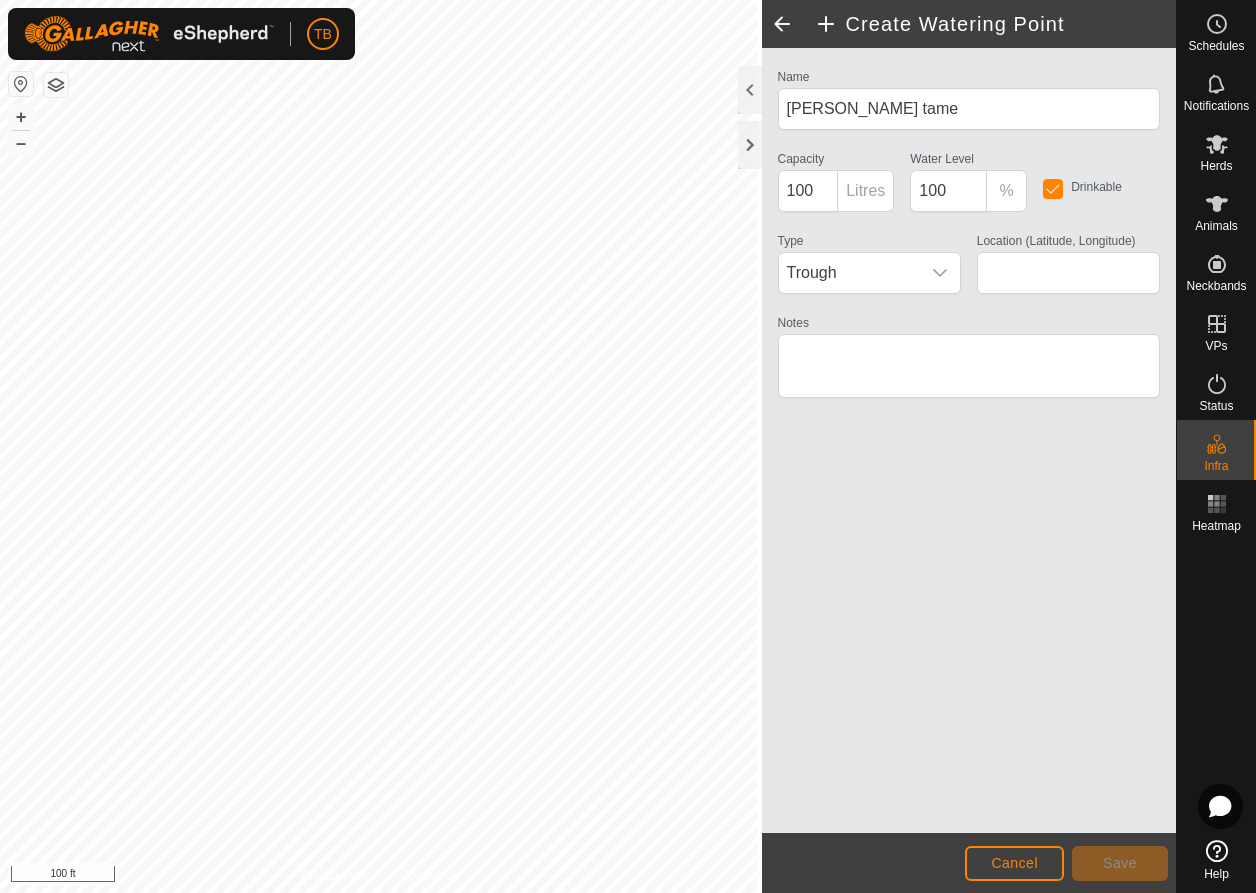 click on "Cancel" 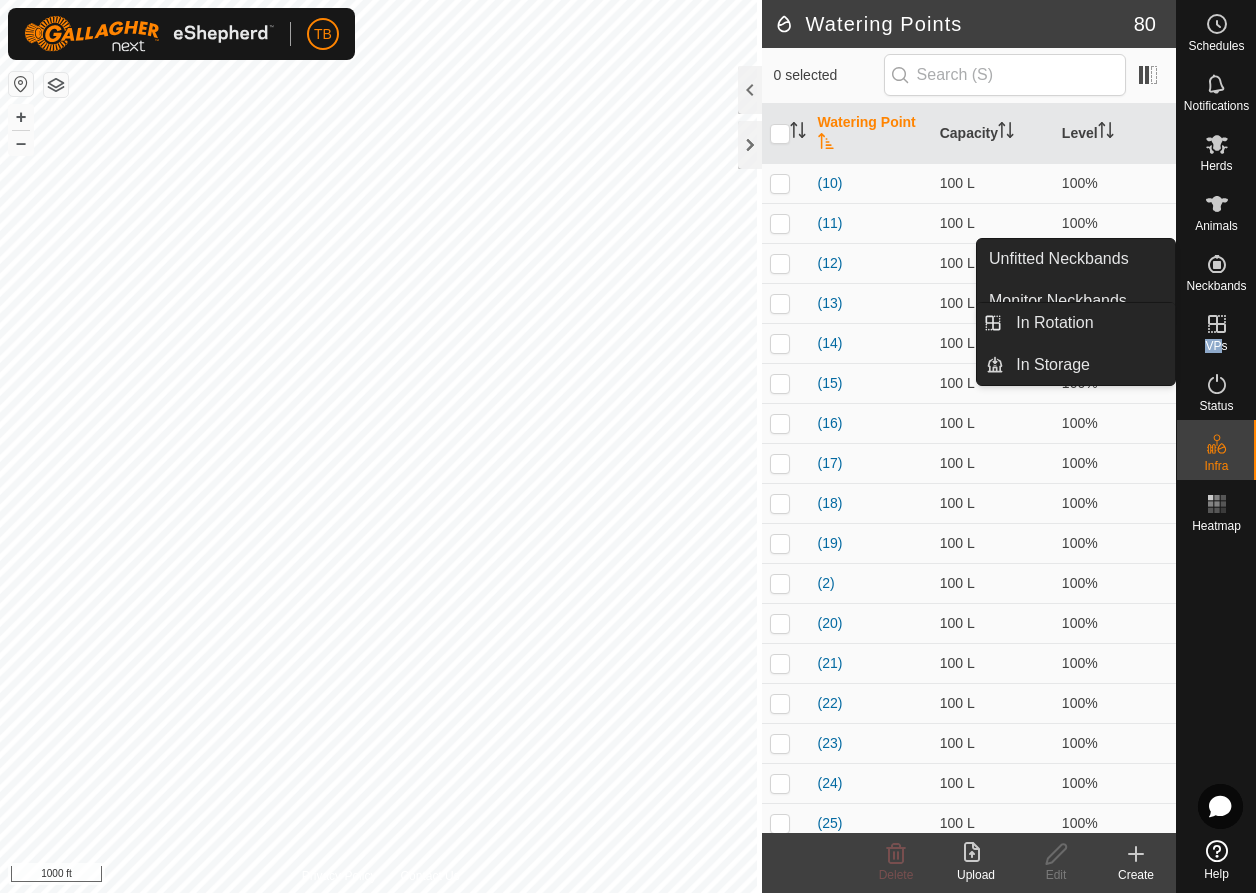 click on "VPs" at bounding box center (1216, 330) 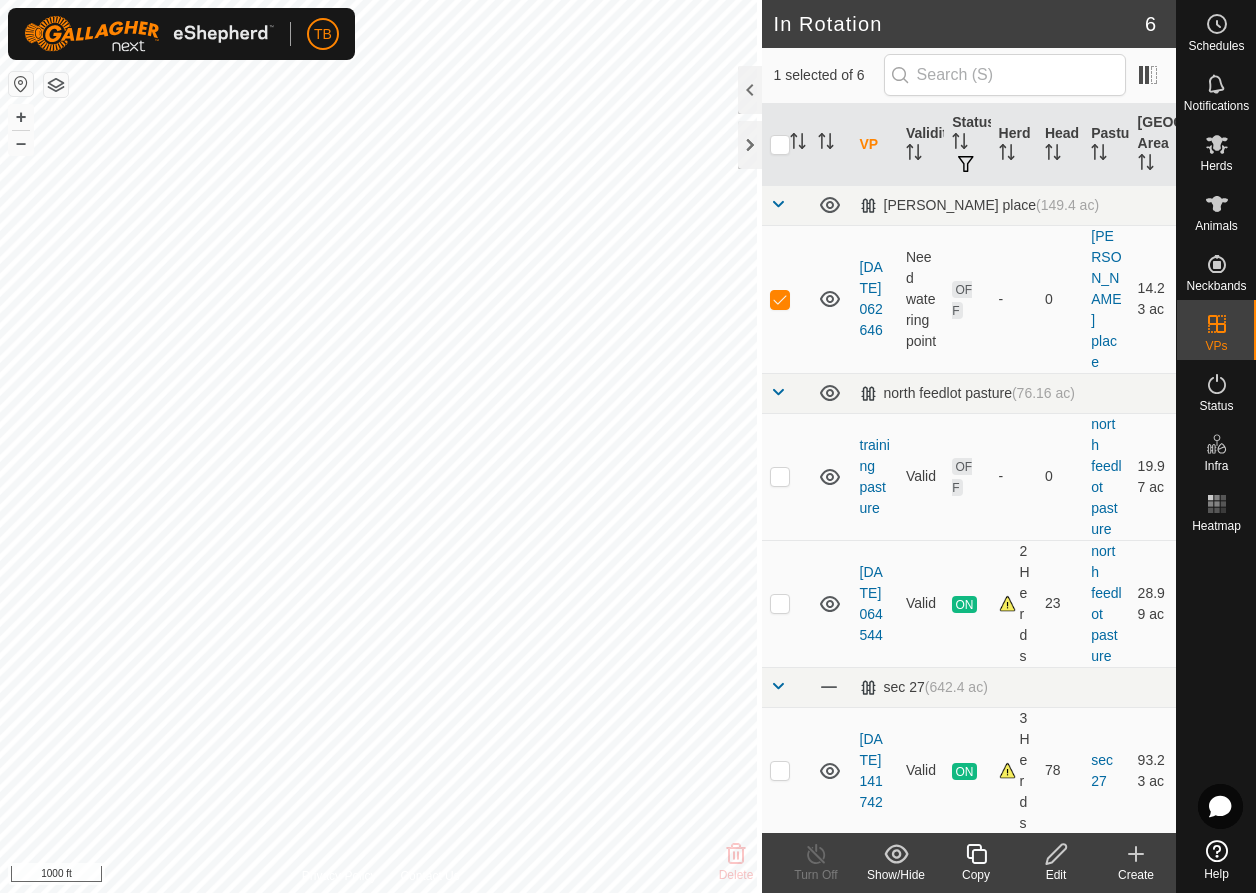 click 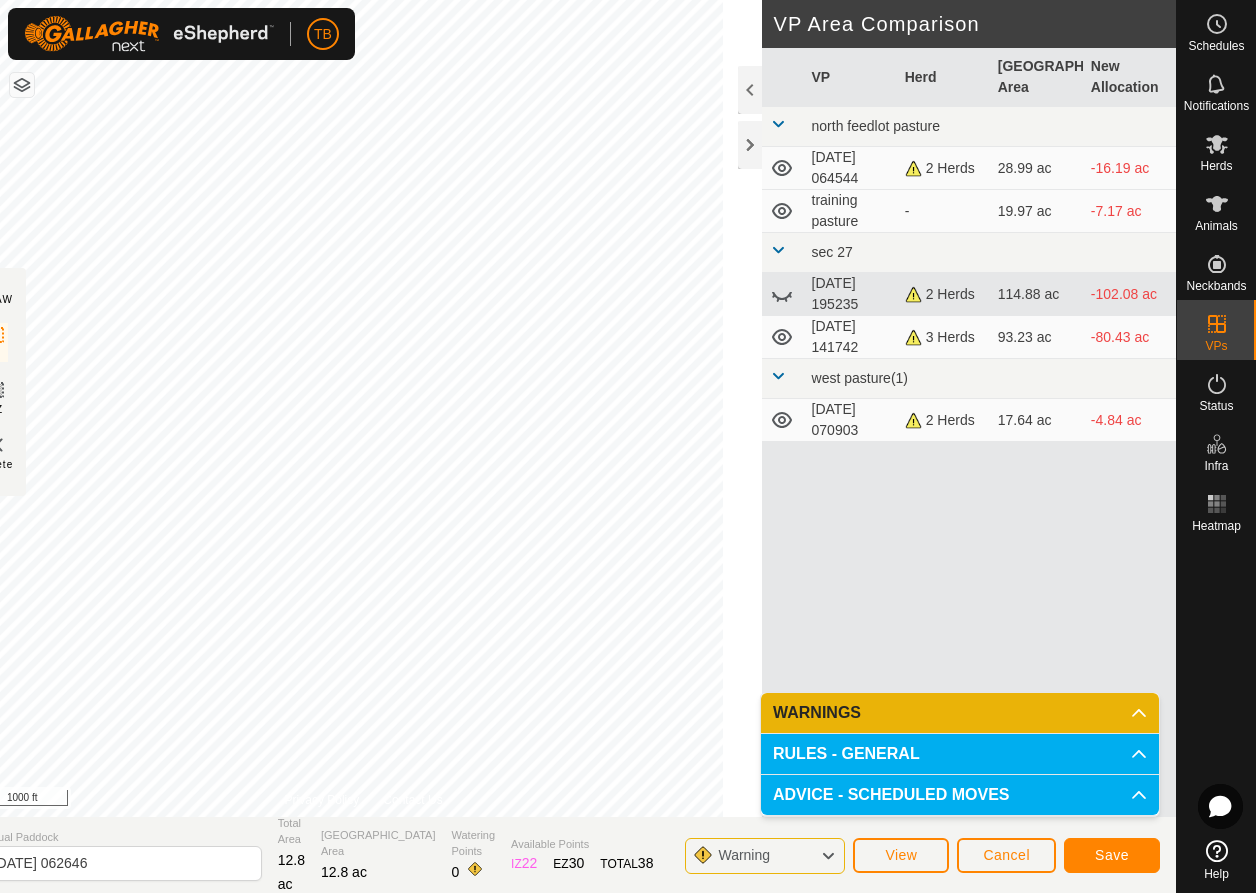 click on "Cancel" 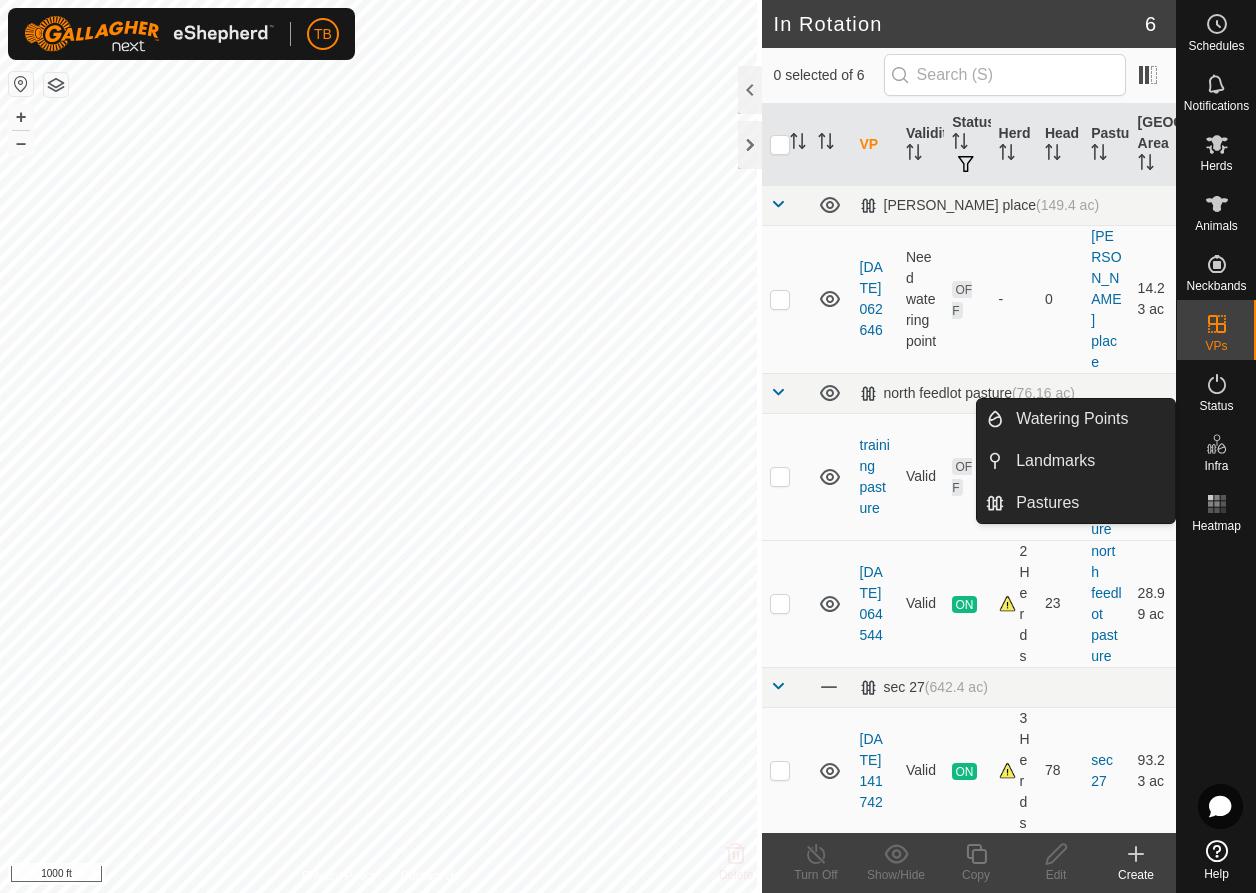 click 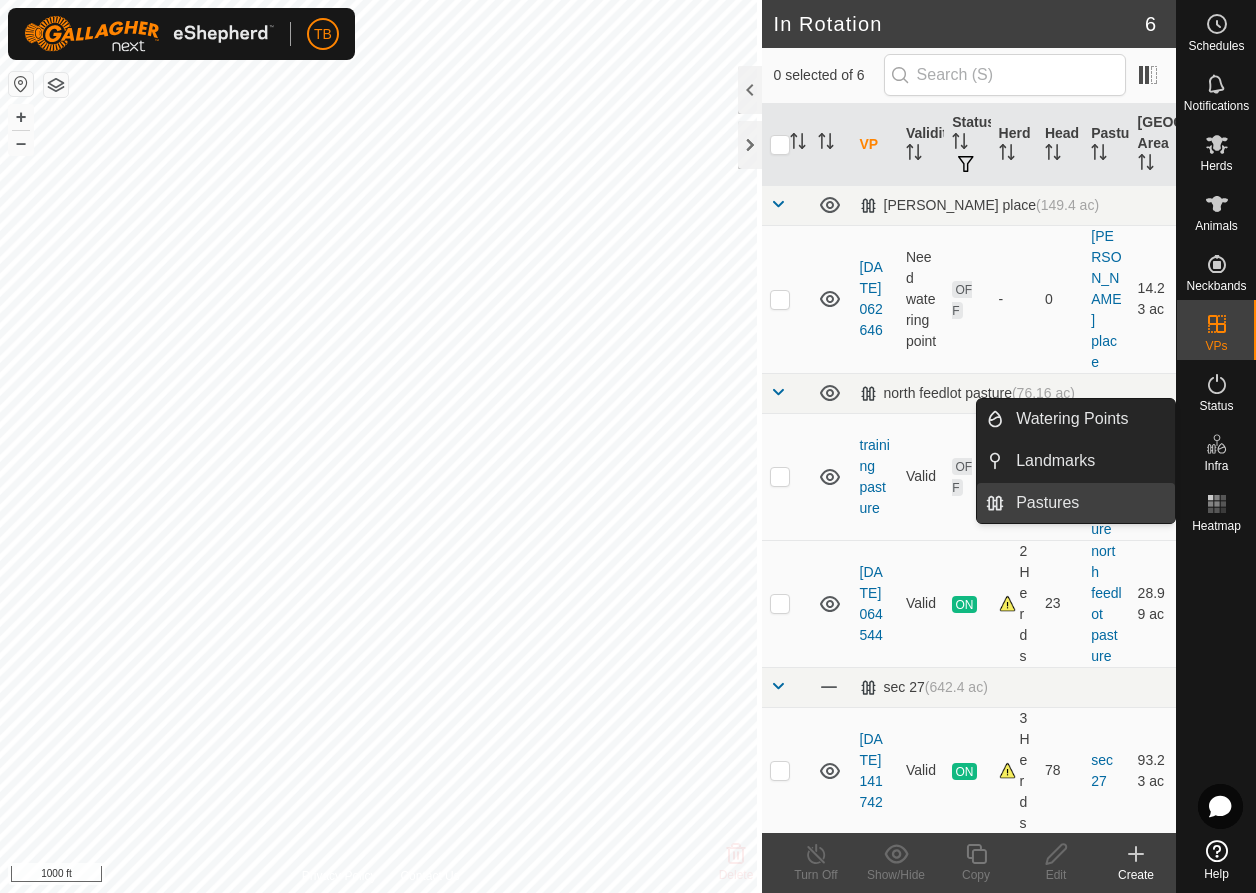 click on "Pastures" at bounding box center [1089, 503] 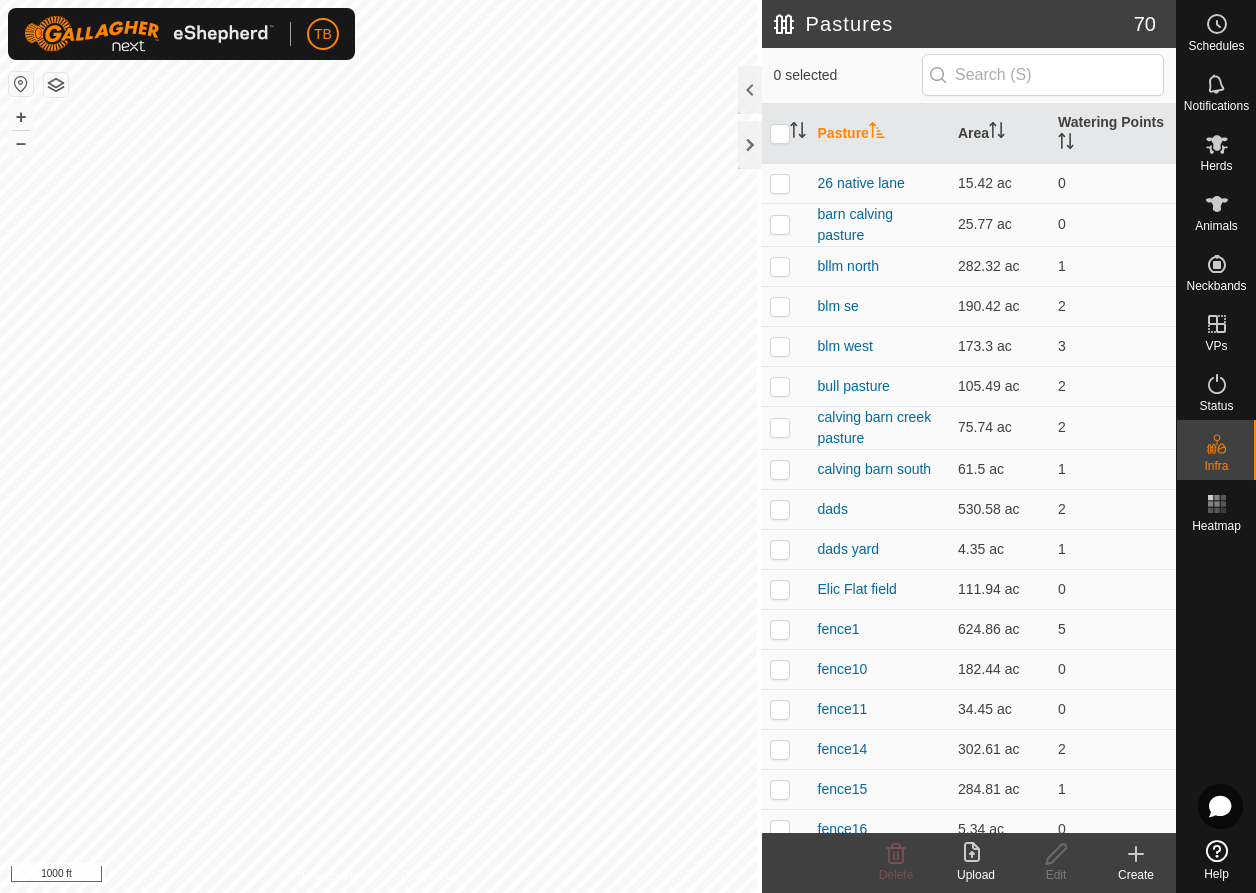 click 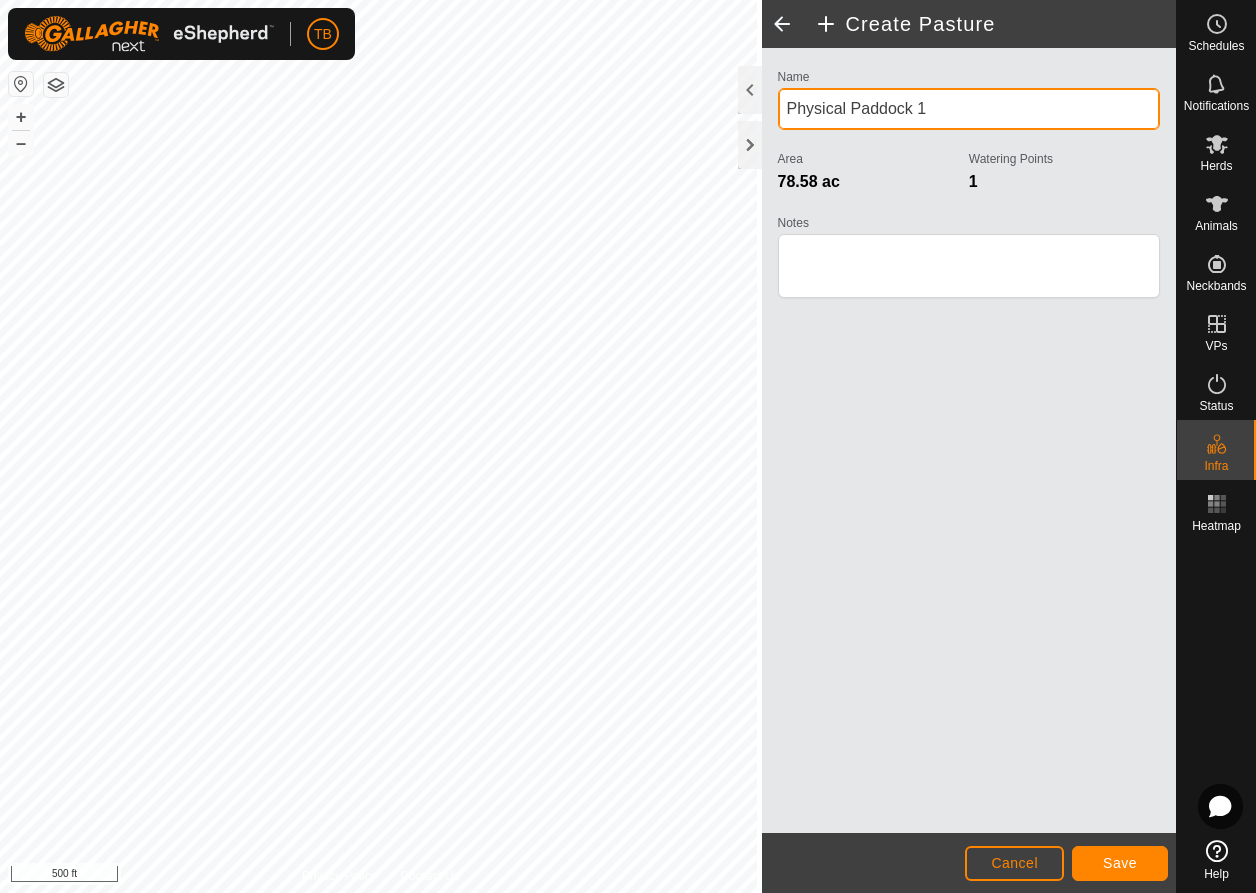 click on "Physical Paddock 1" at bounding box center [969, 109] 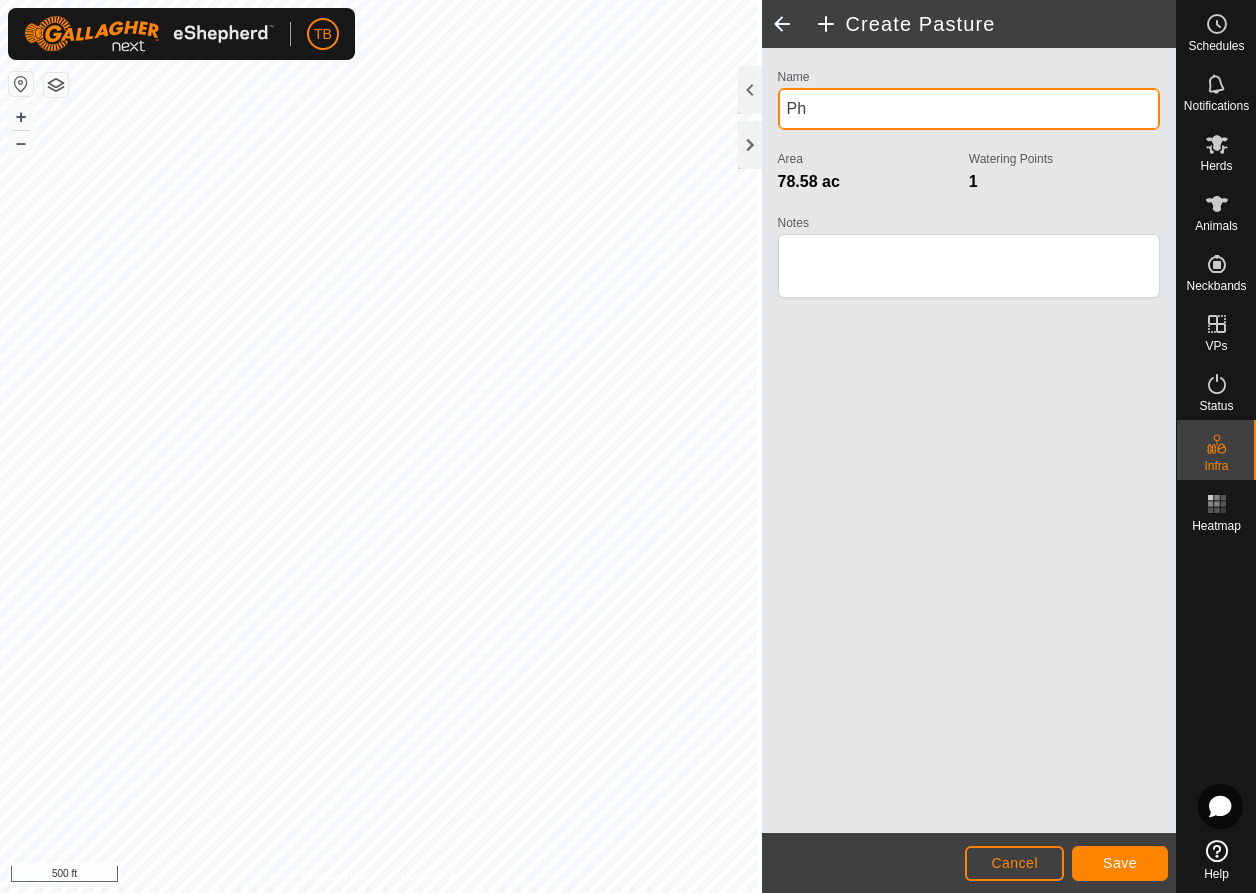 type on "P" 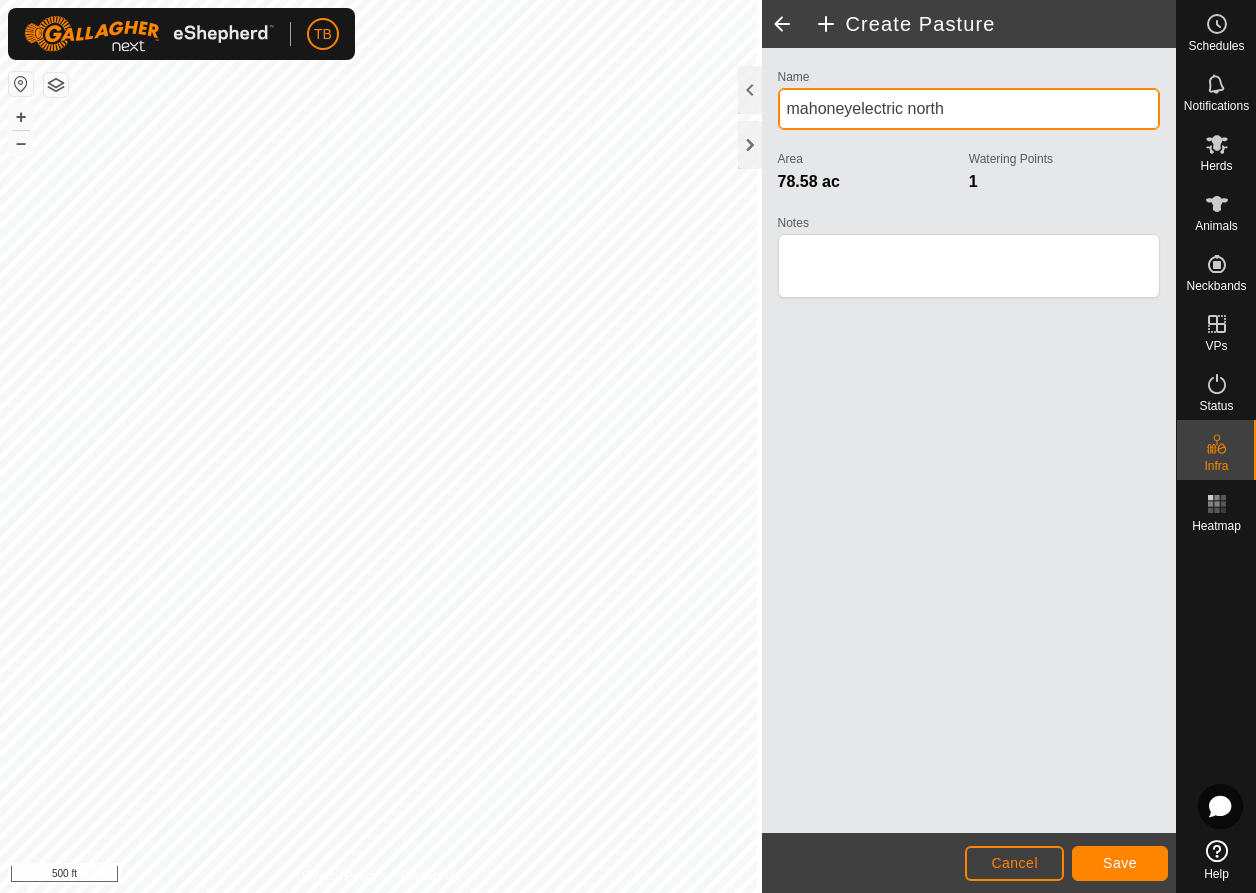 type on "mahoneyelectric north" 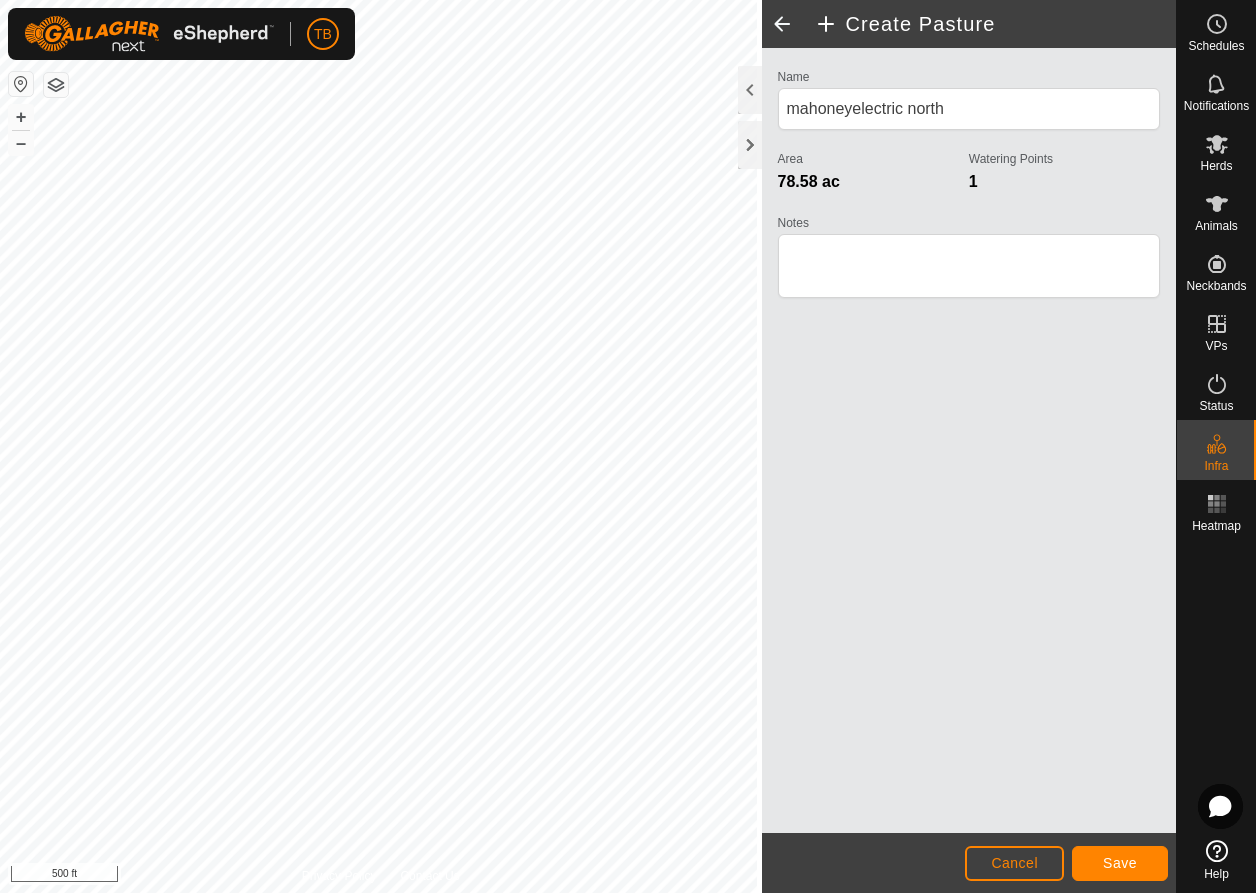 click on "Save" 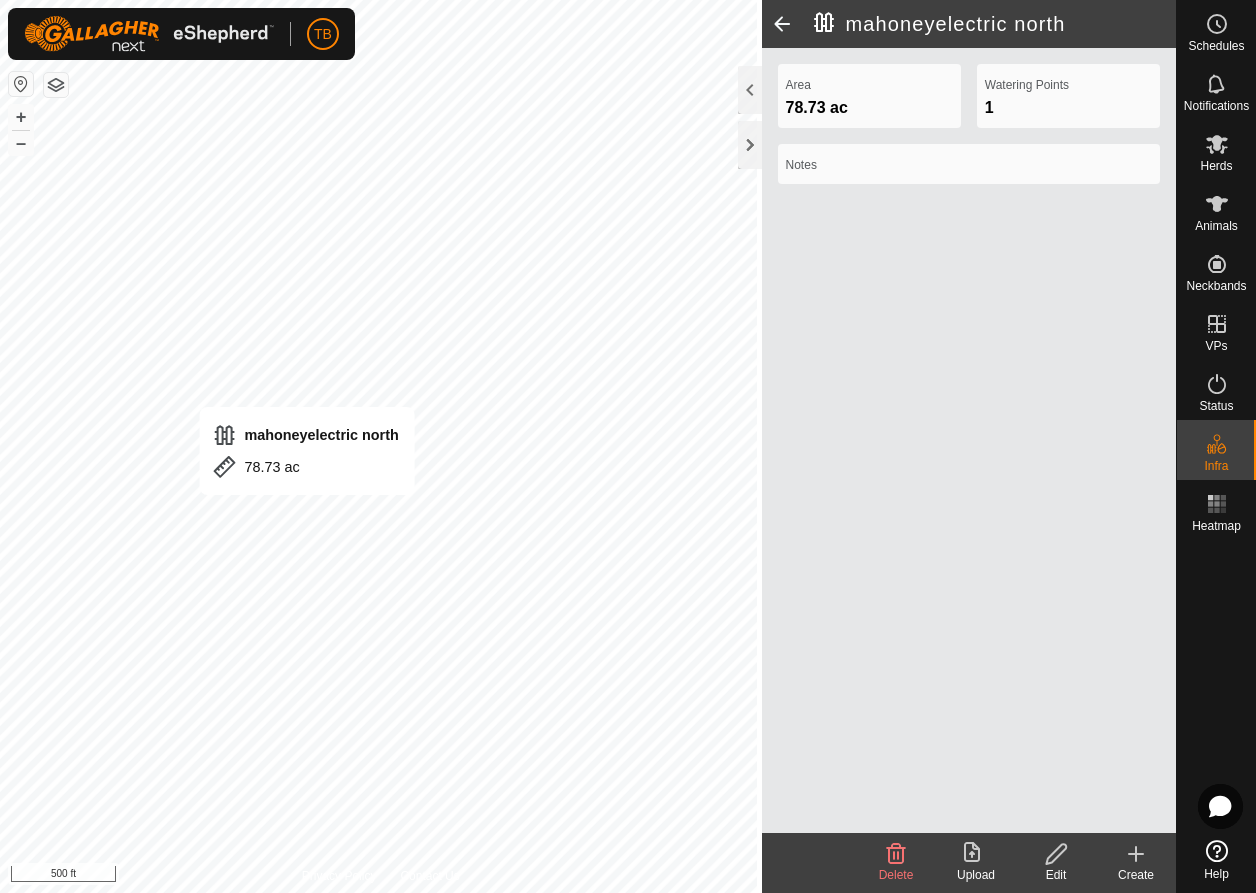 click on "Create" 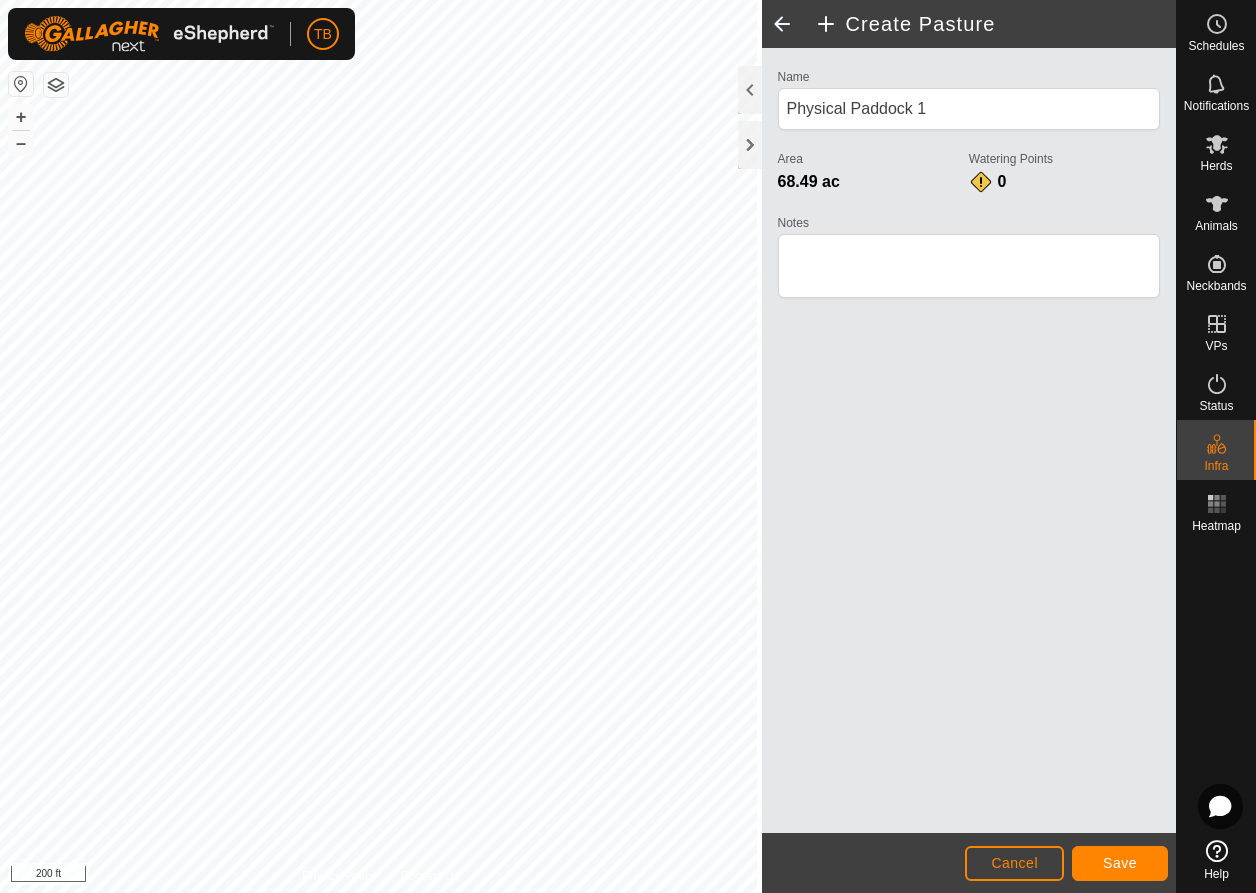 click on "Save" 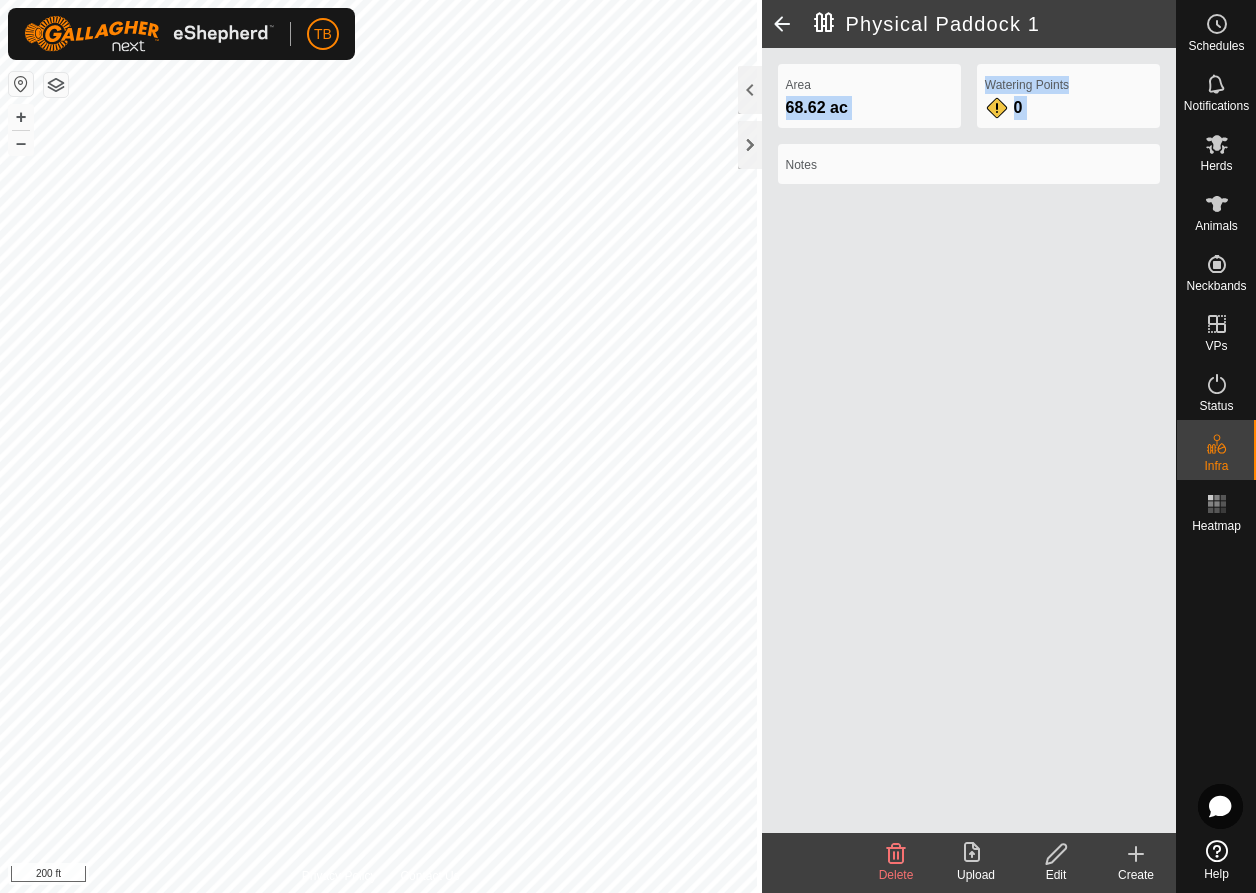 drag, startPoint x: 854, startPoint y: 95, endPoint x: 845, endPoint y: 125, distance: 31.320919 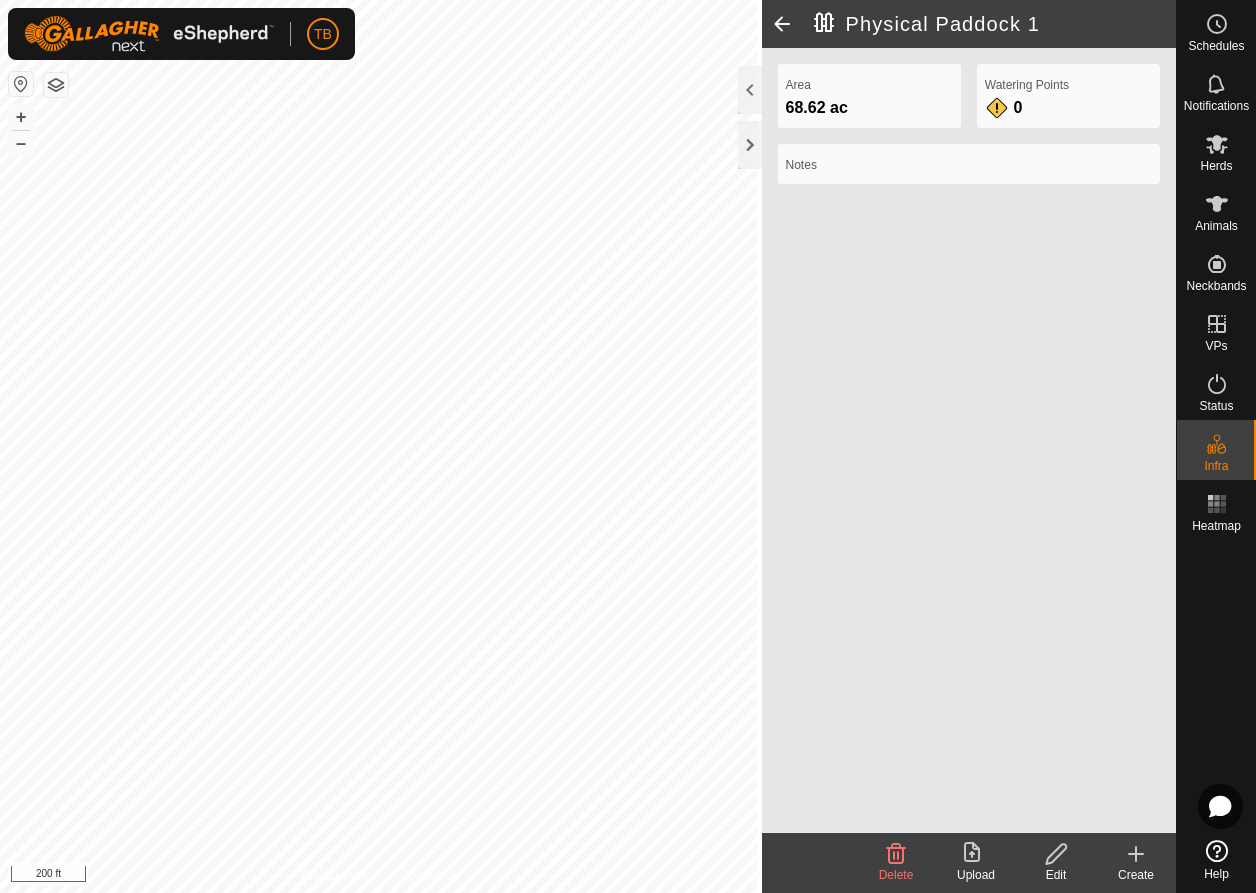 click on "68.62 ac" 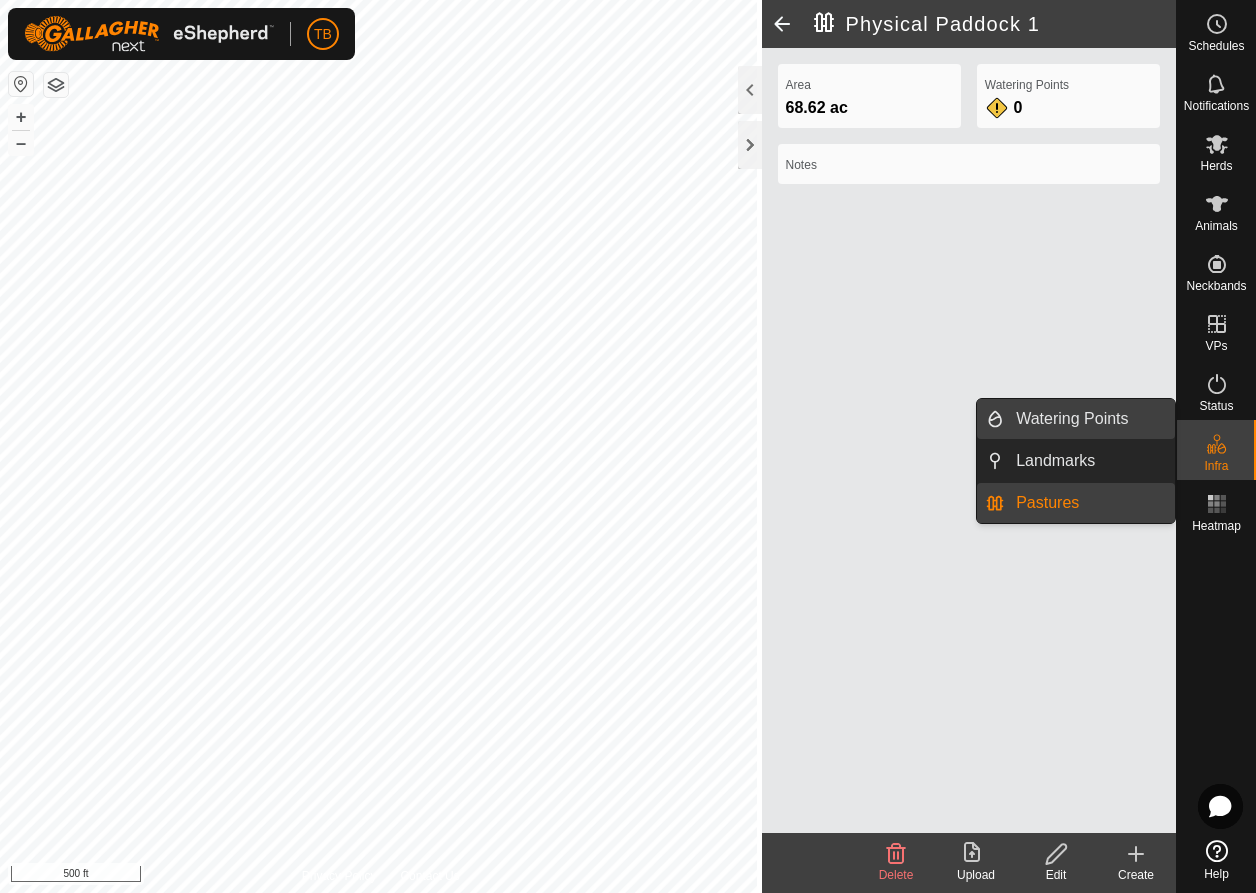 click on "Watering Points" at bounding box center (1089, 419) 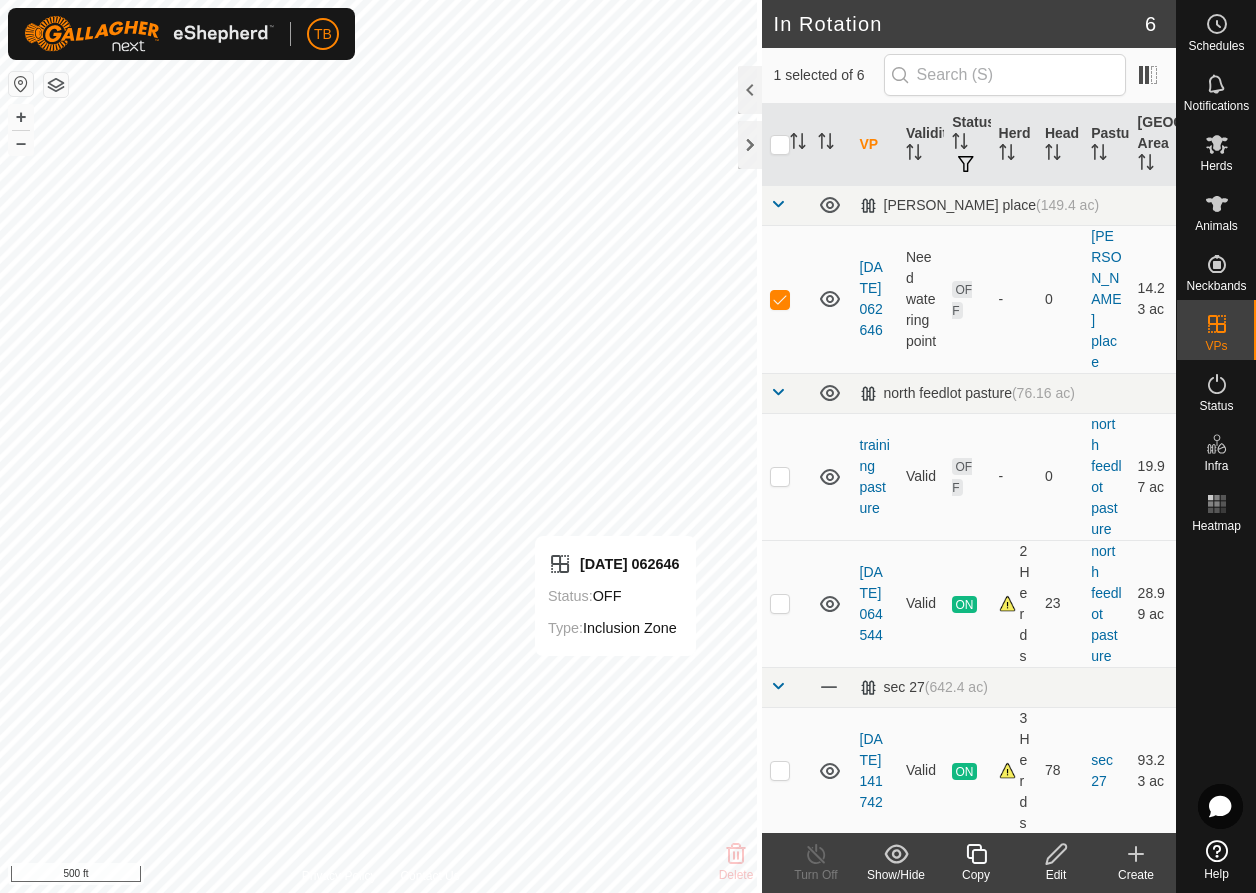 checkbox on "false" 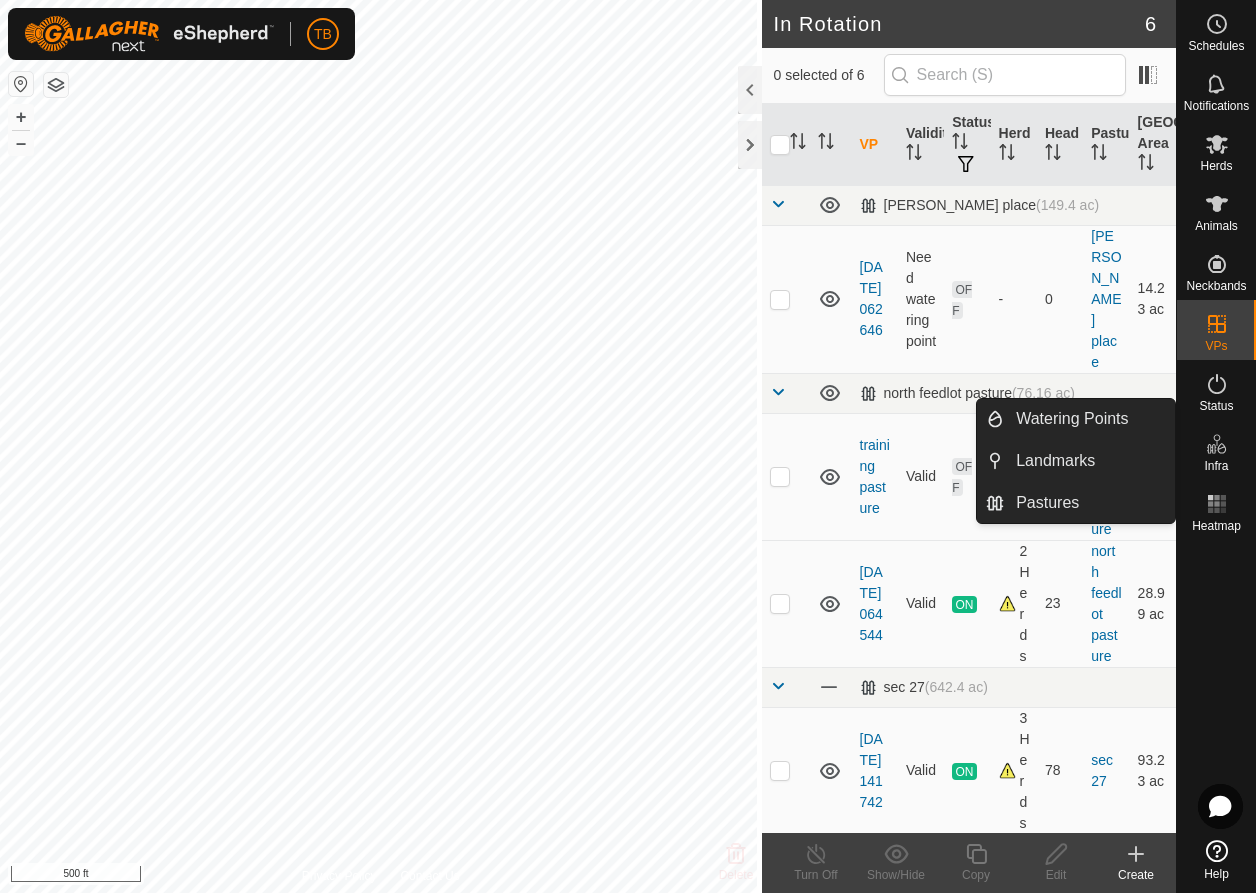 click at bounding box center (1217, 444) 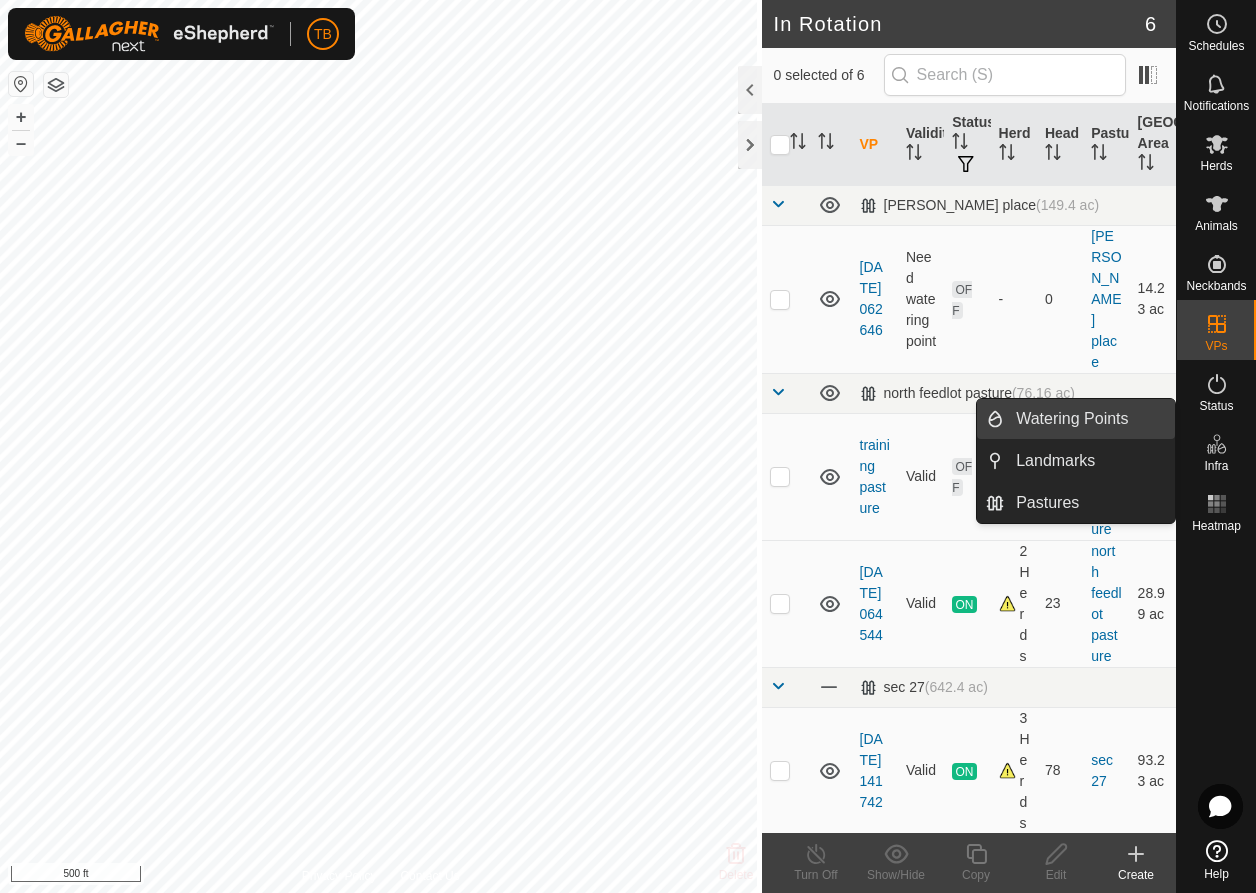 click on "Watering Points" at bounding box center (1089, 419) 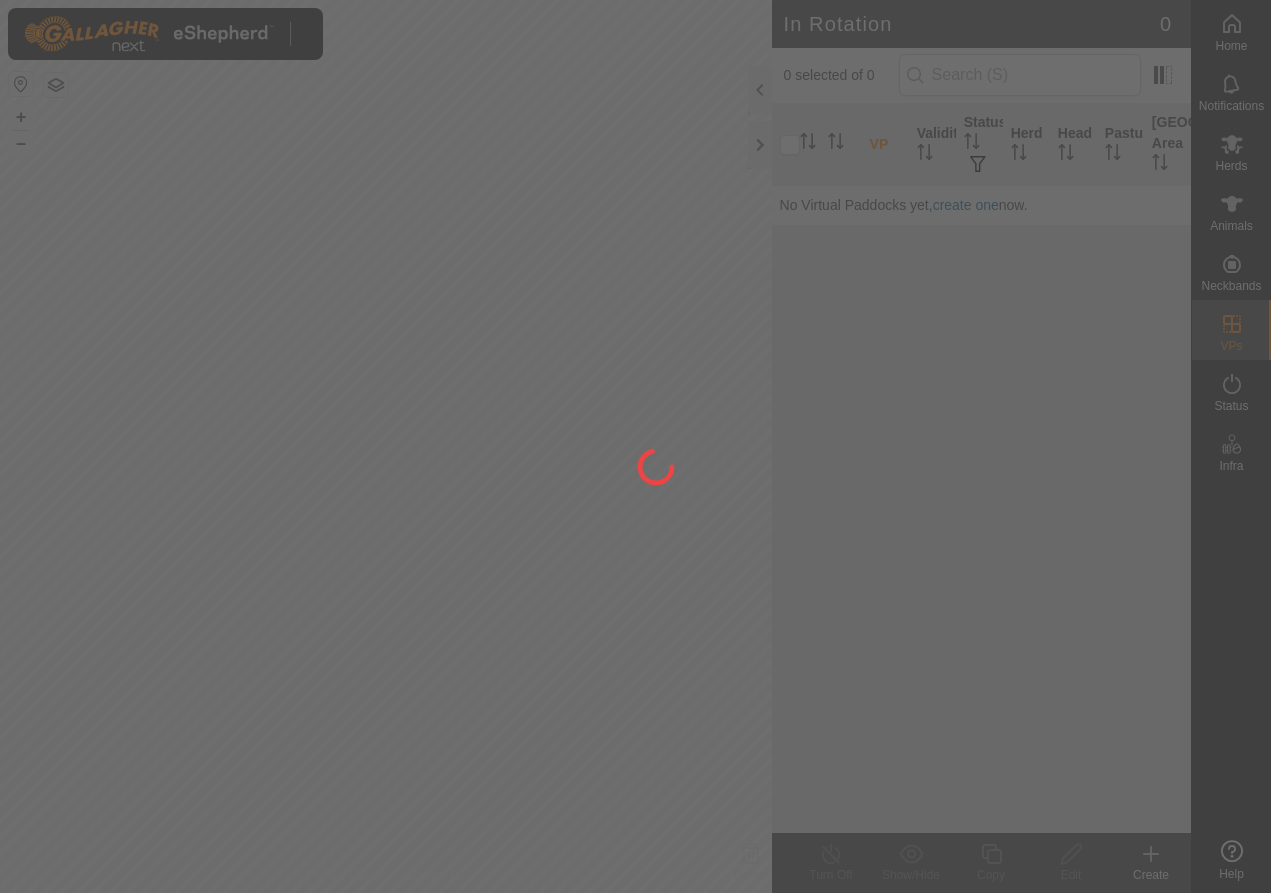 scroll, scrollTop: 0, scrollLeft: 0, axis: both 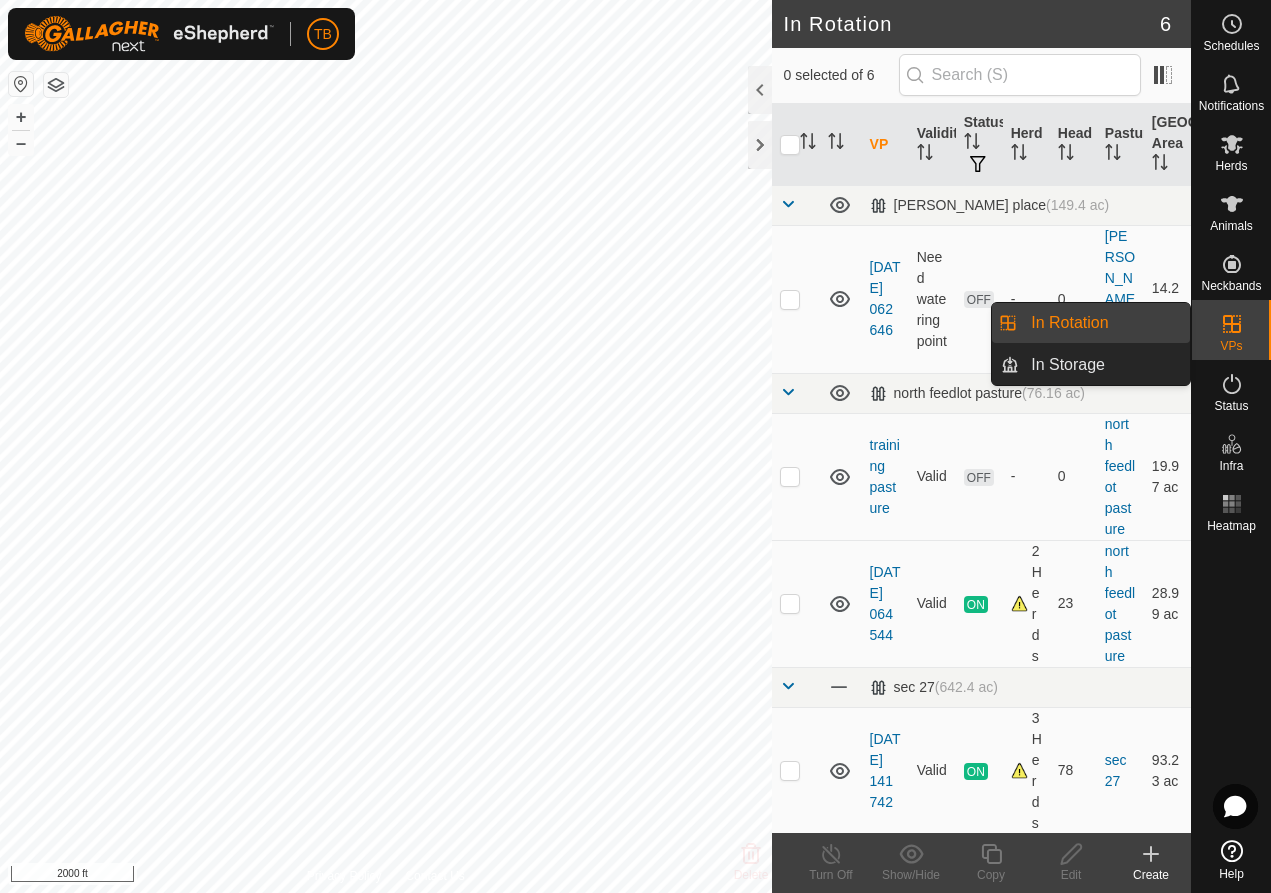 click on "VPs" at bounding box center [1231, 330] 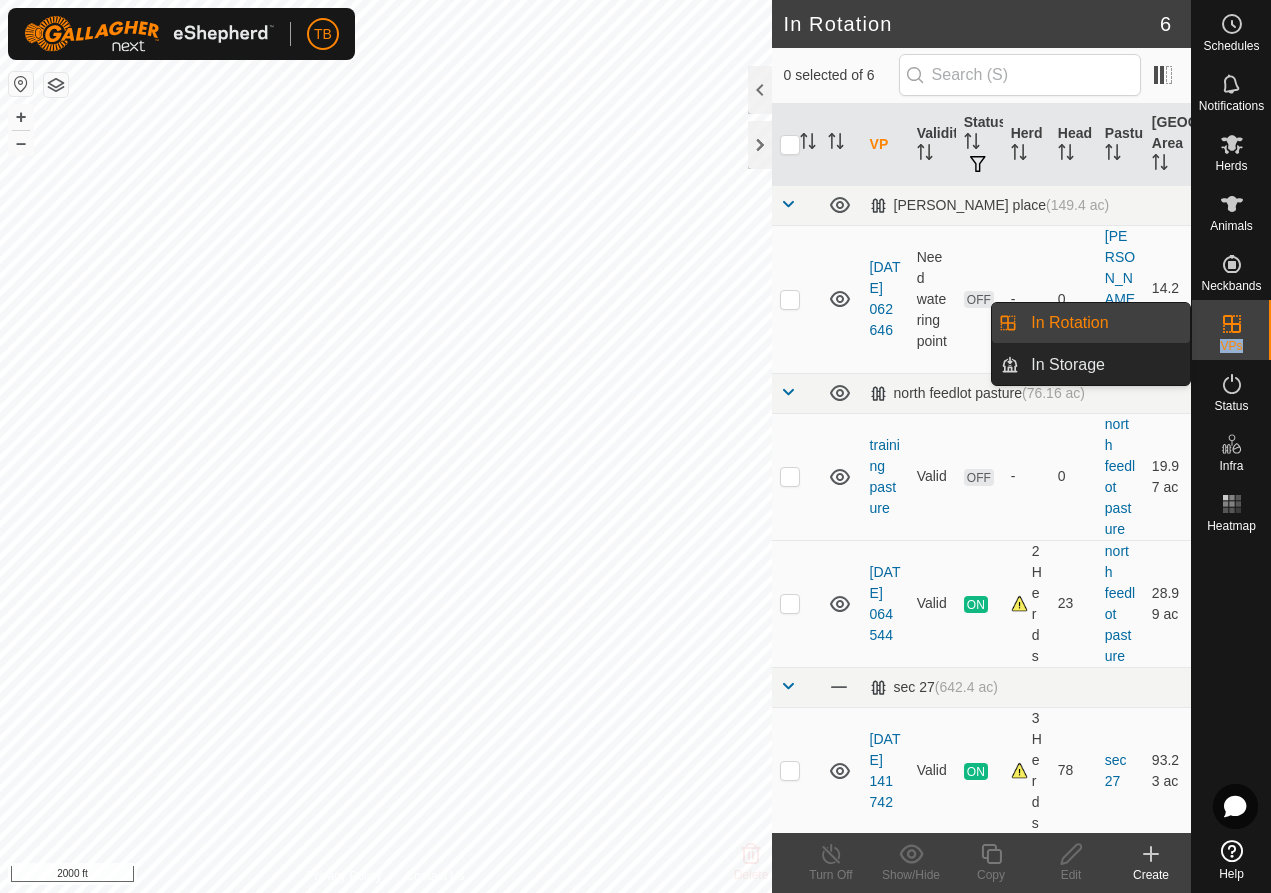 click 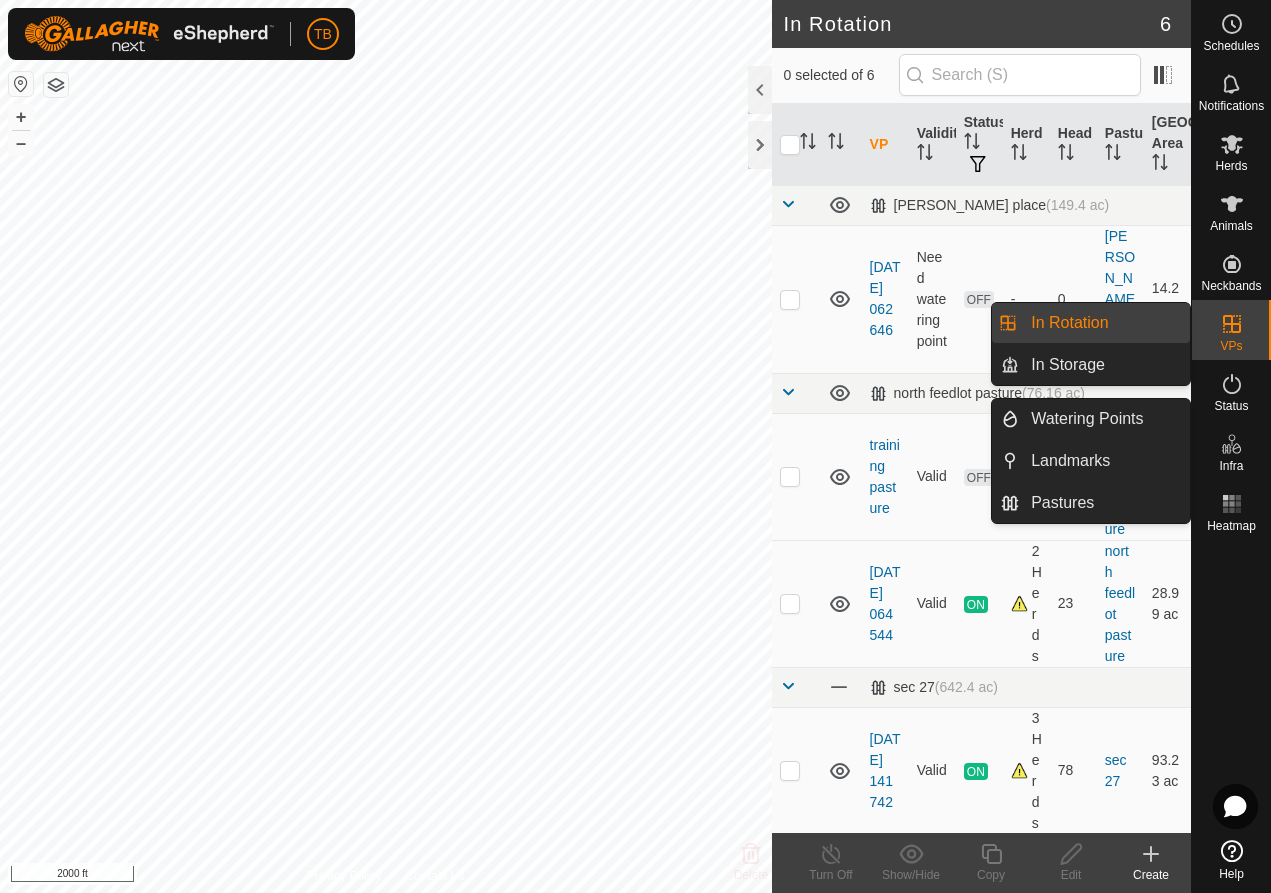 click 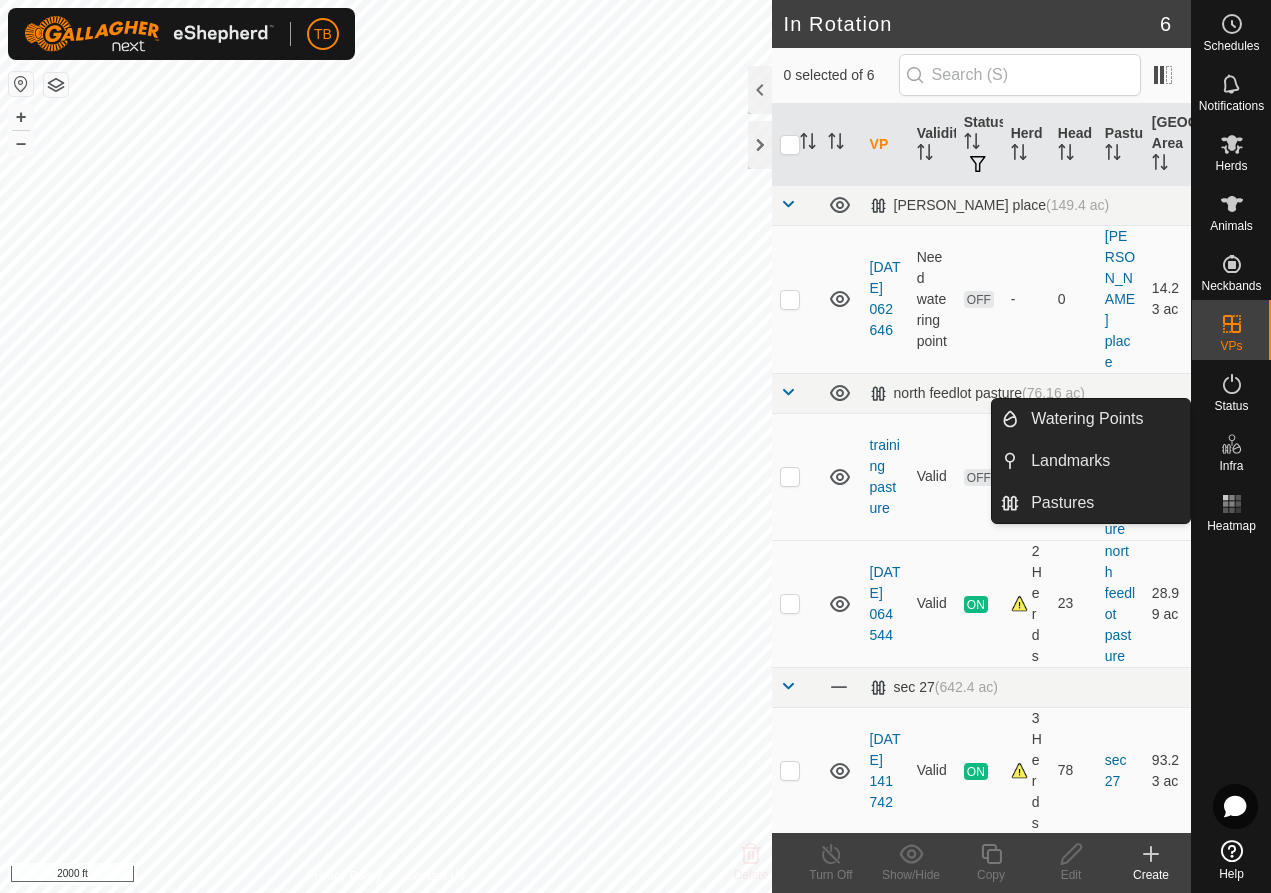 click 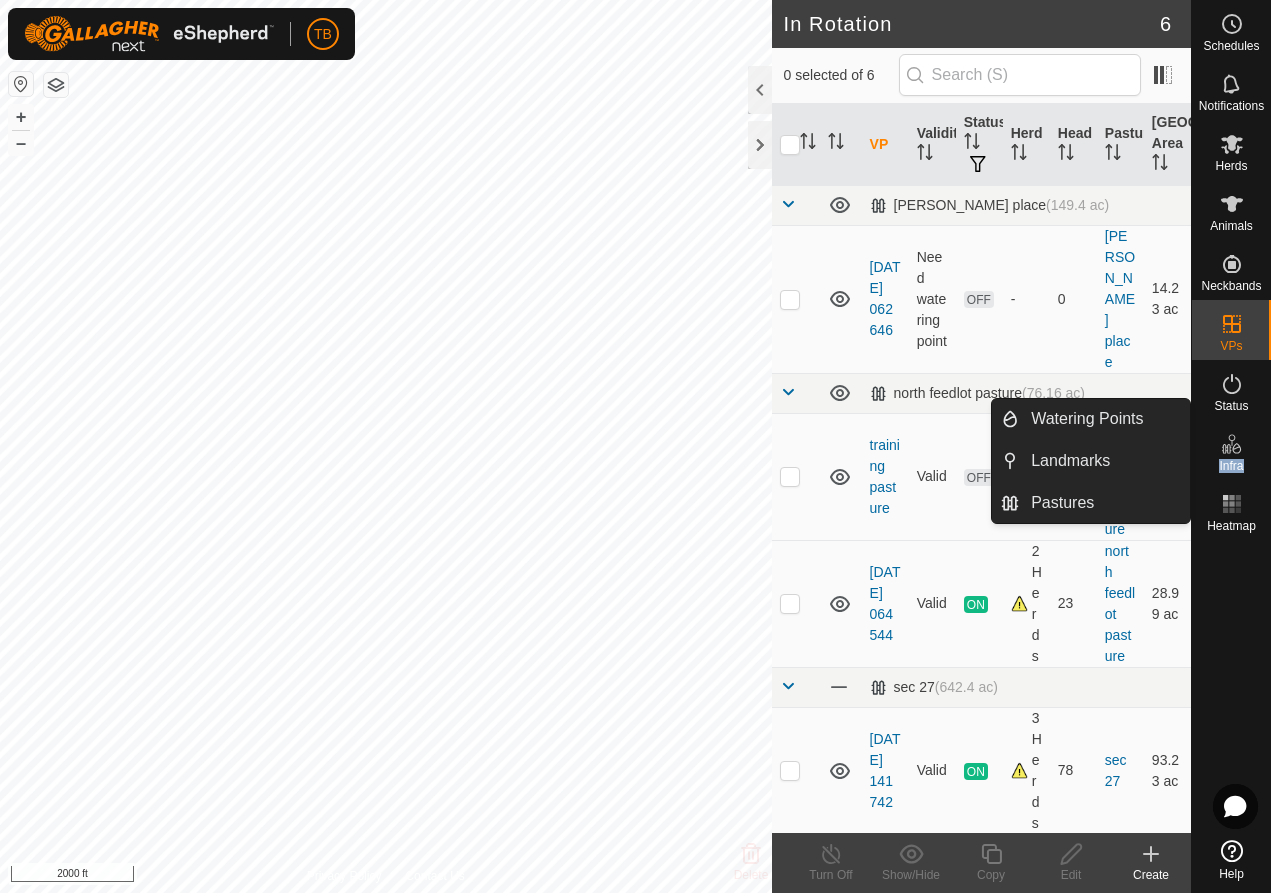 click 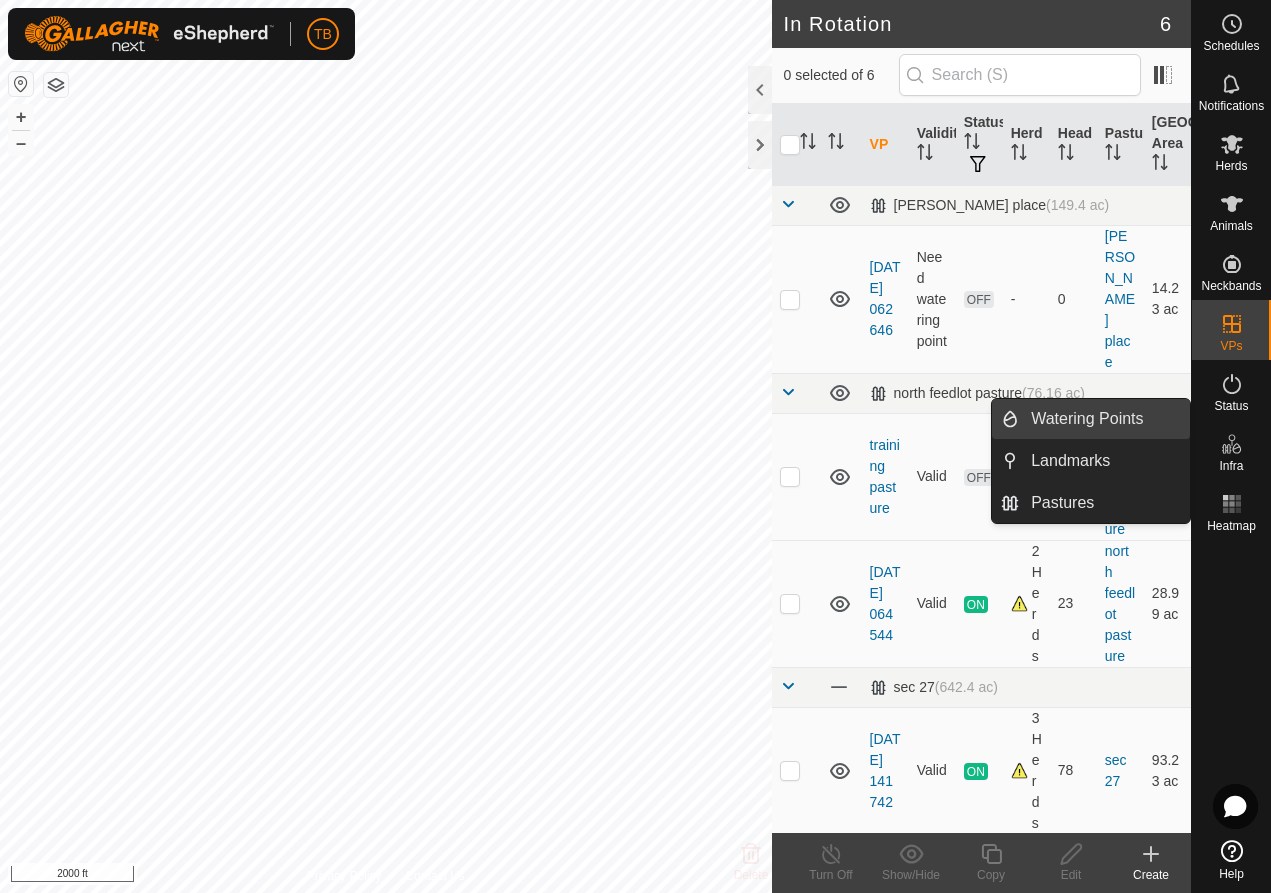 click on "Watering Points" at bounding box center (1104, 419) 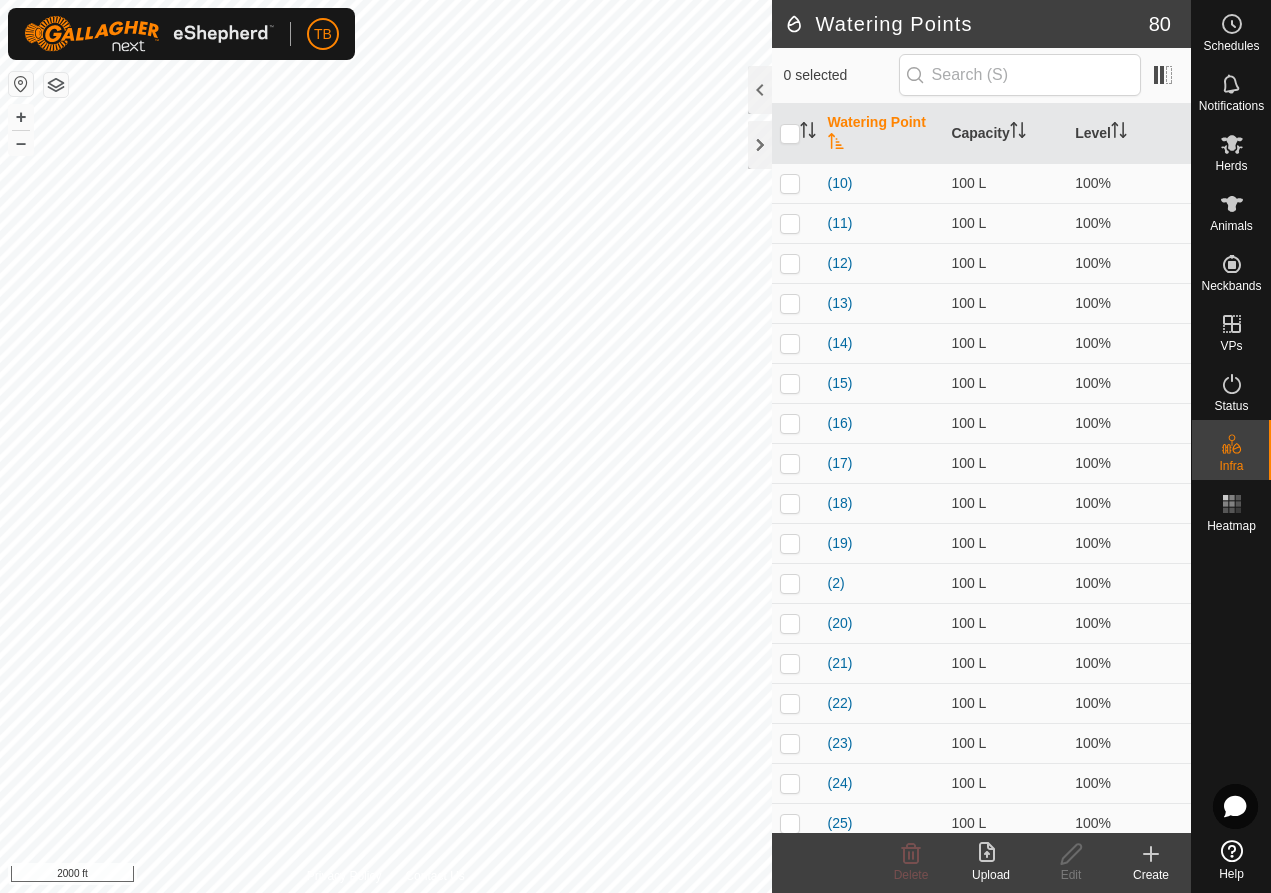 click 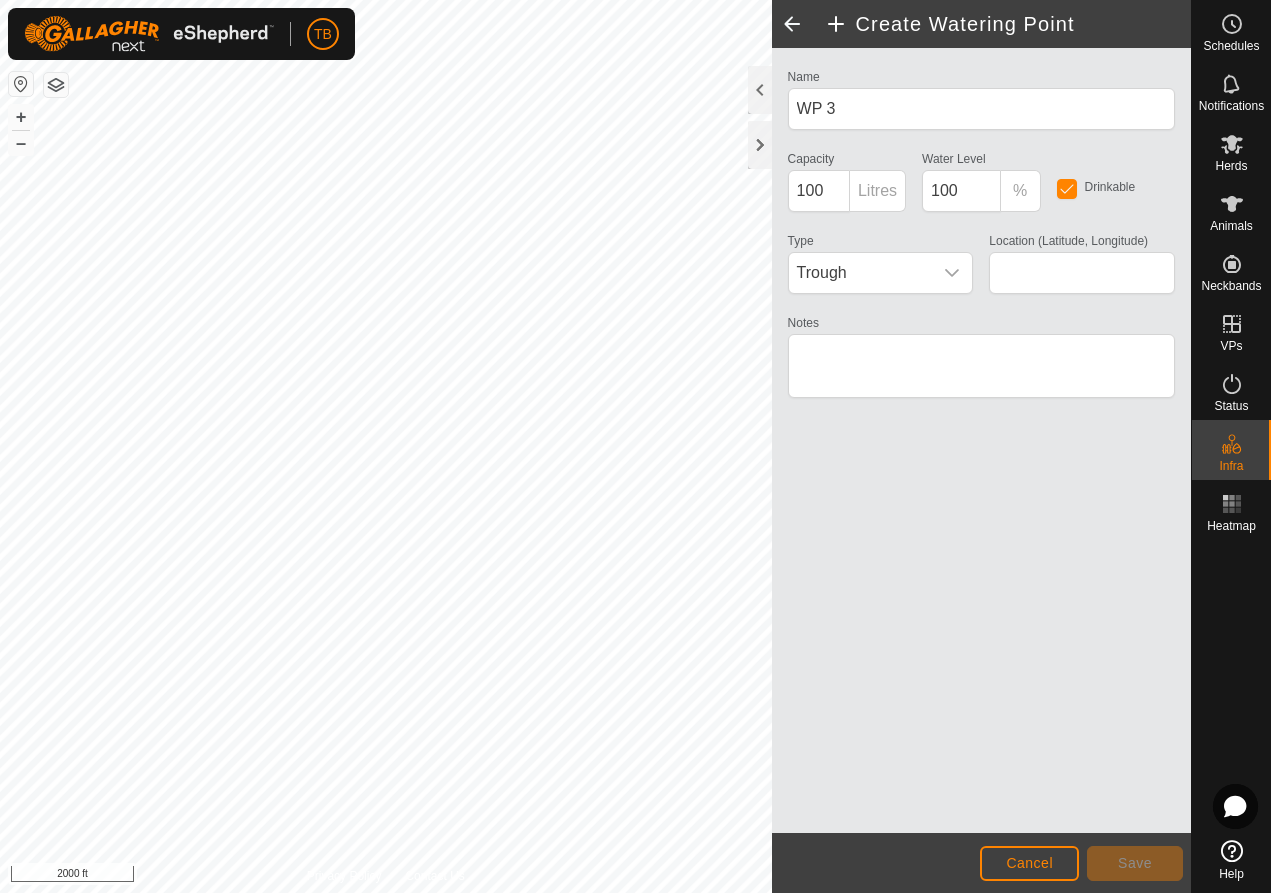 type on "46.247994, -104.453095" 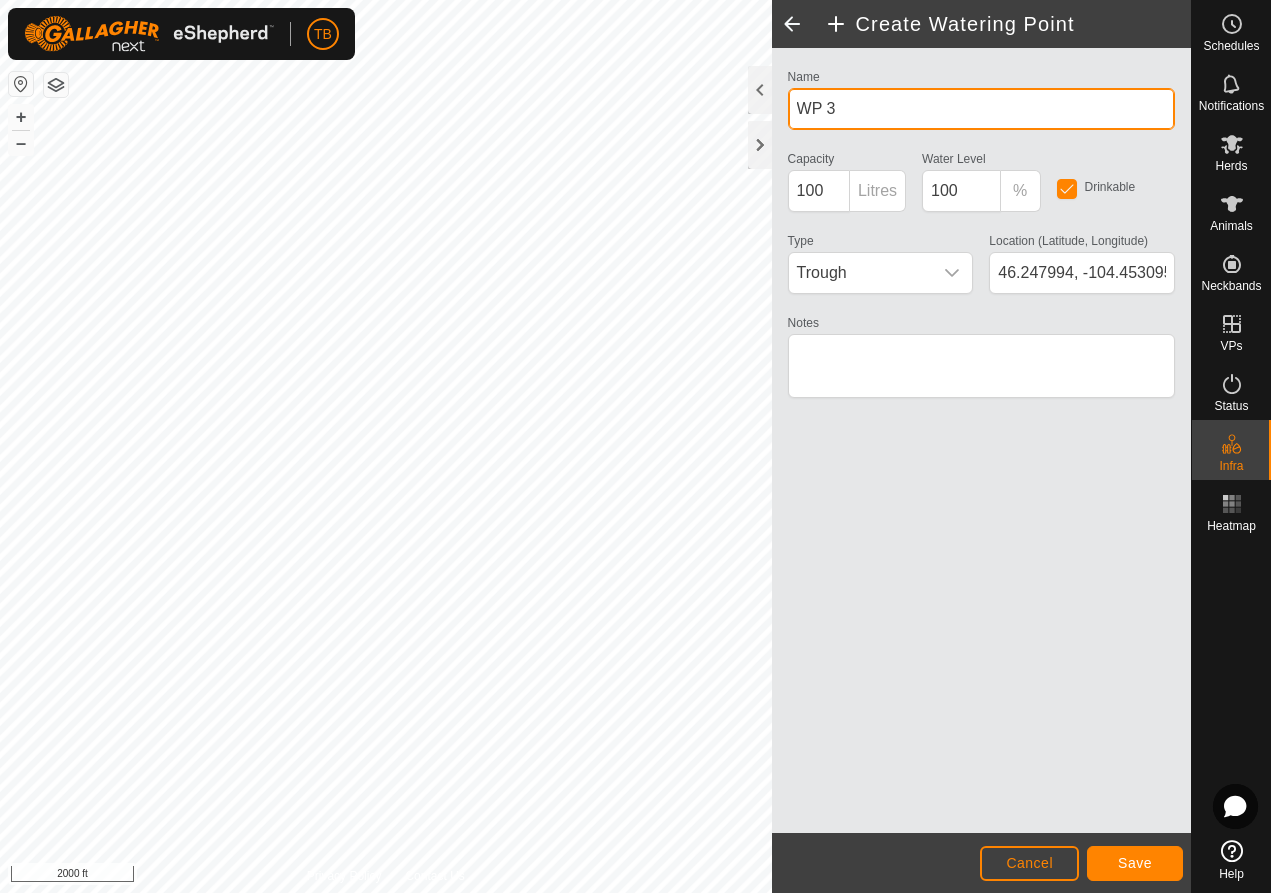 click on "WP 3" at bounding box center (981, 109) 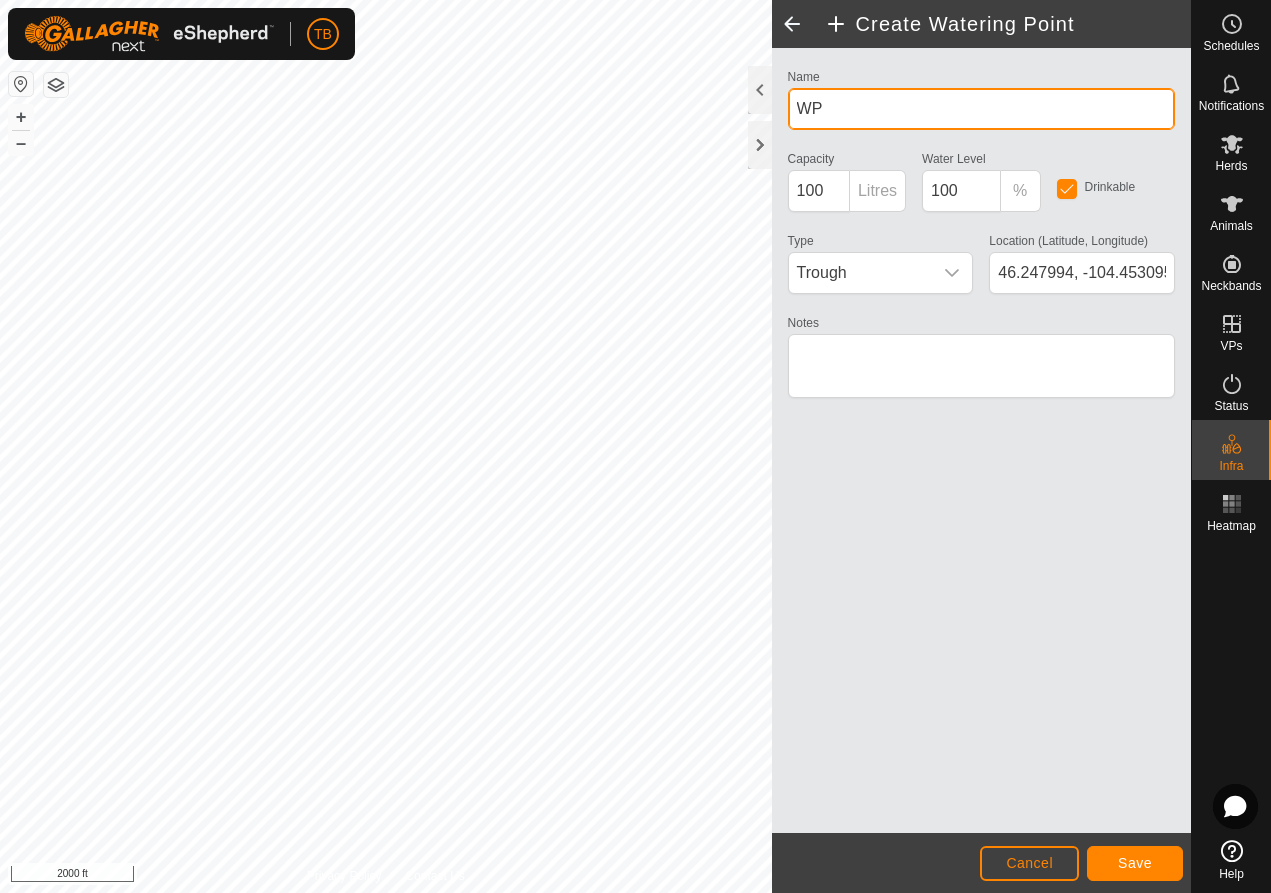 type on "W" 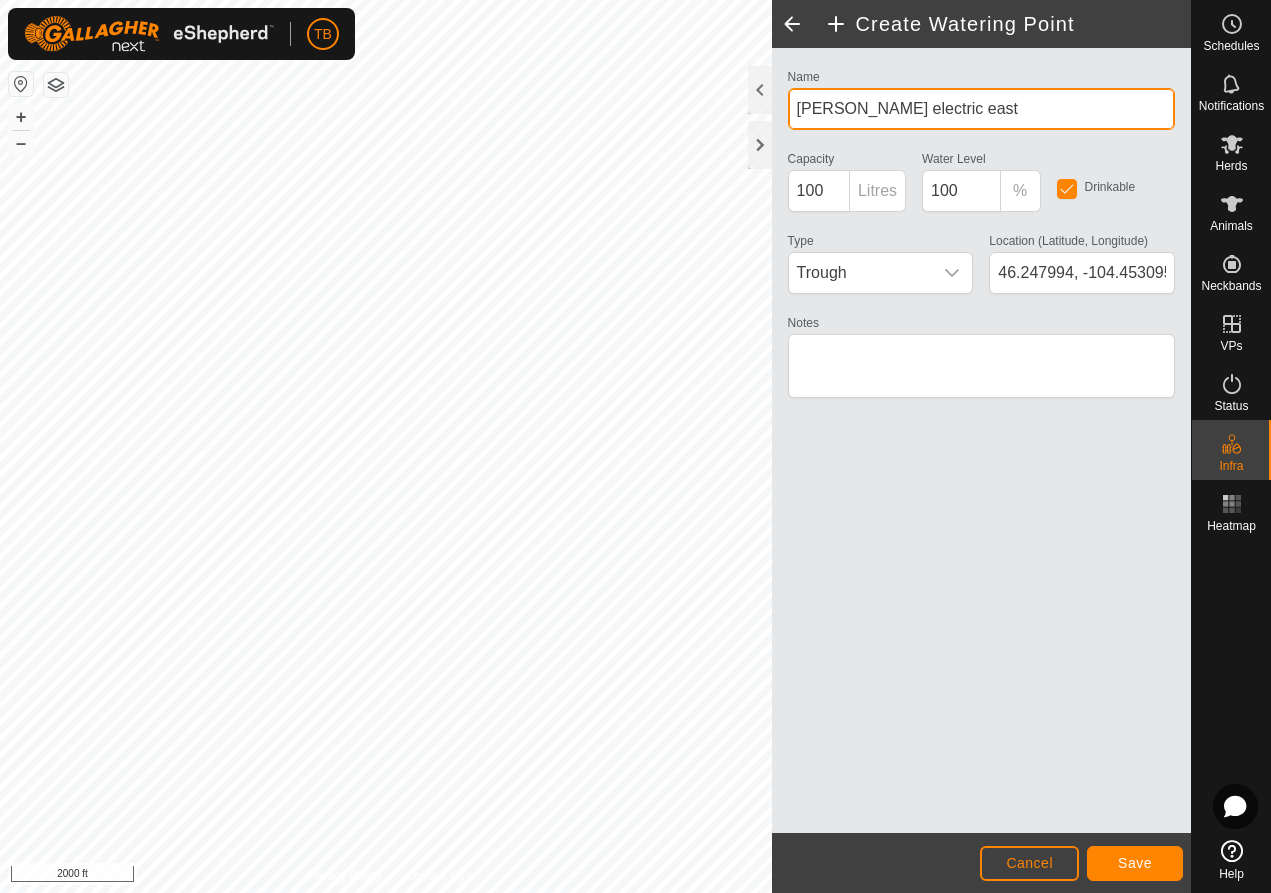 type on "[PERSON_NAME] electric east" 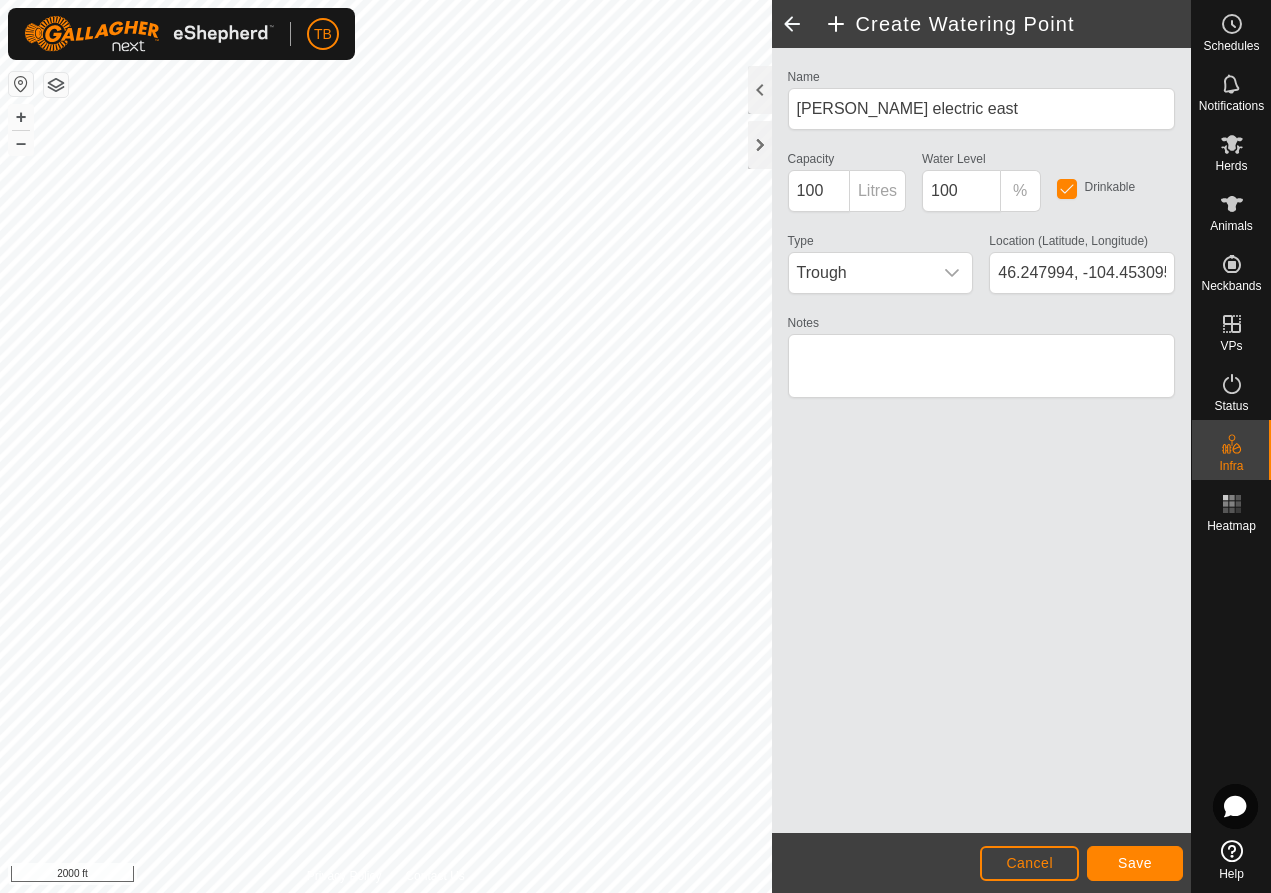 click on "Save" 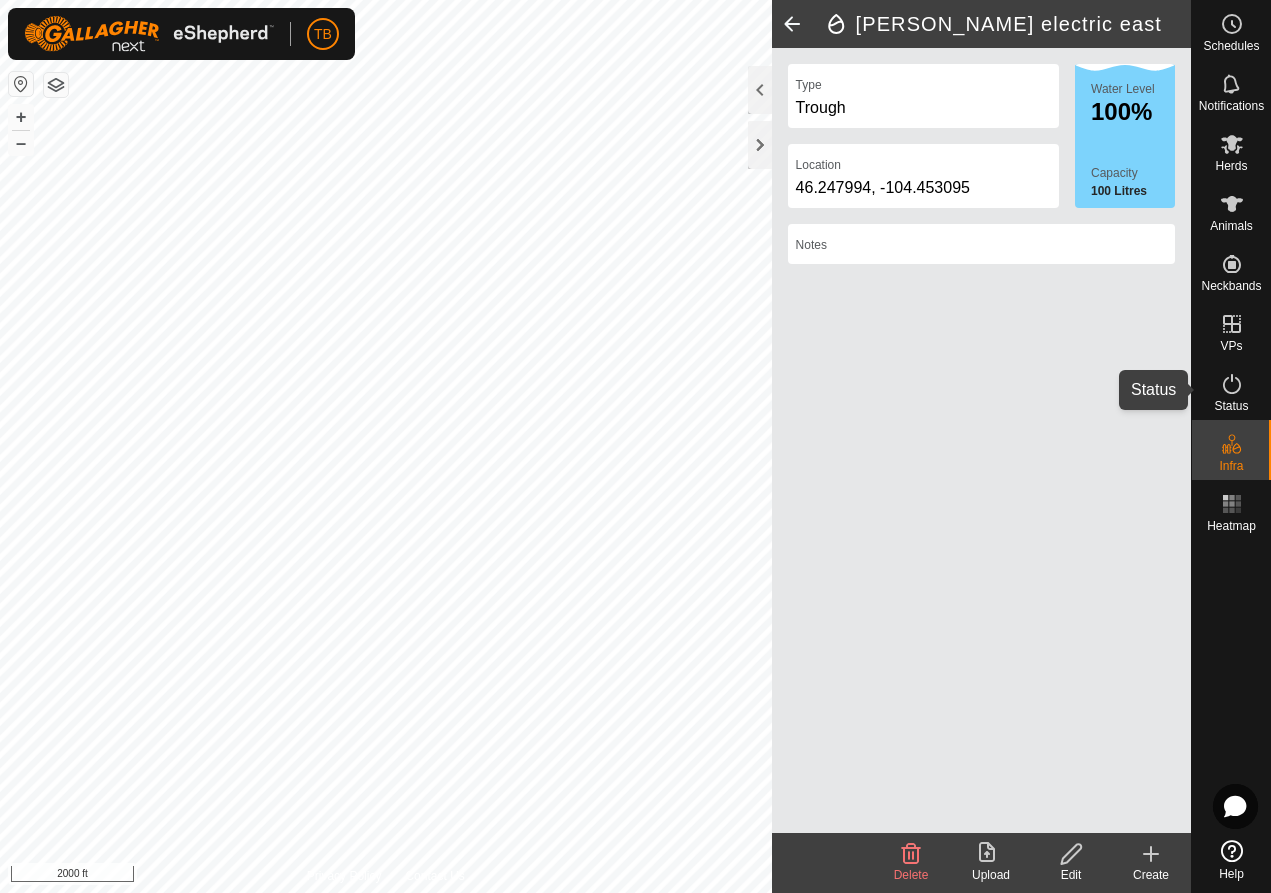 click on "Status" at bounding box center (1231, 406) 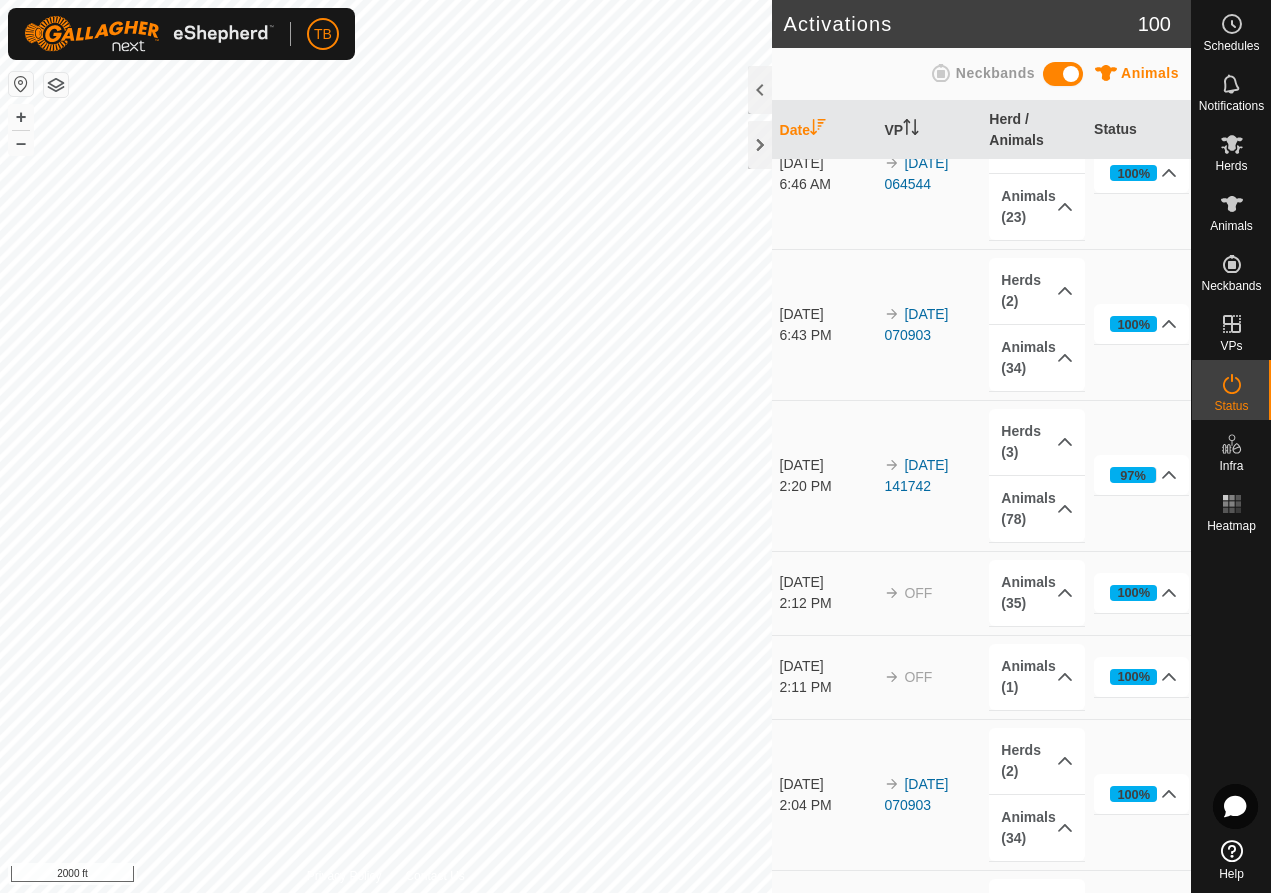 drag, startPoint x: 967, startPoint y: 876, endPoint x: 1270, endPoint y: 874, distance: 303.0066 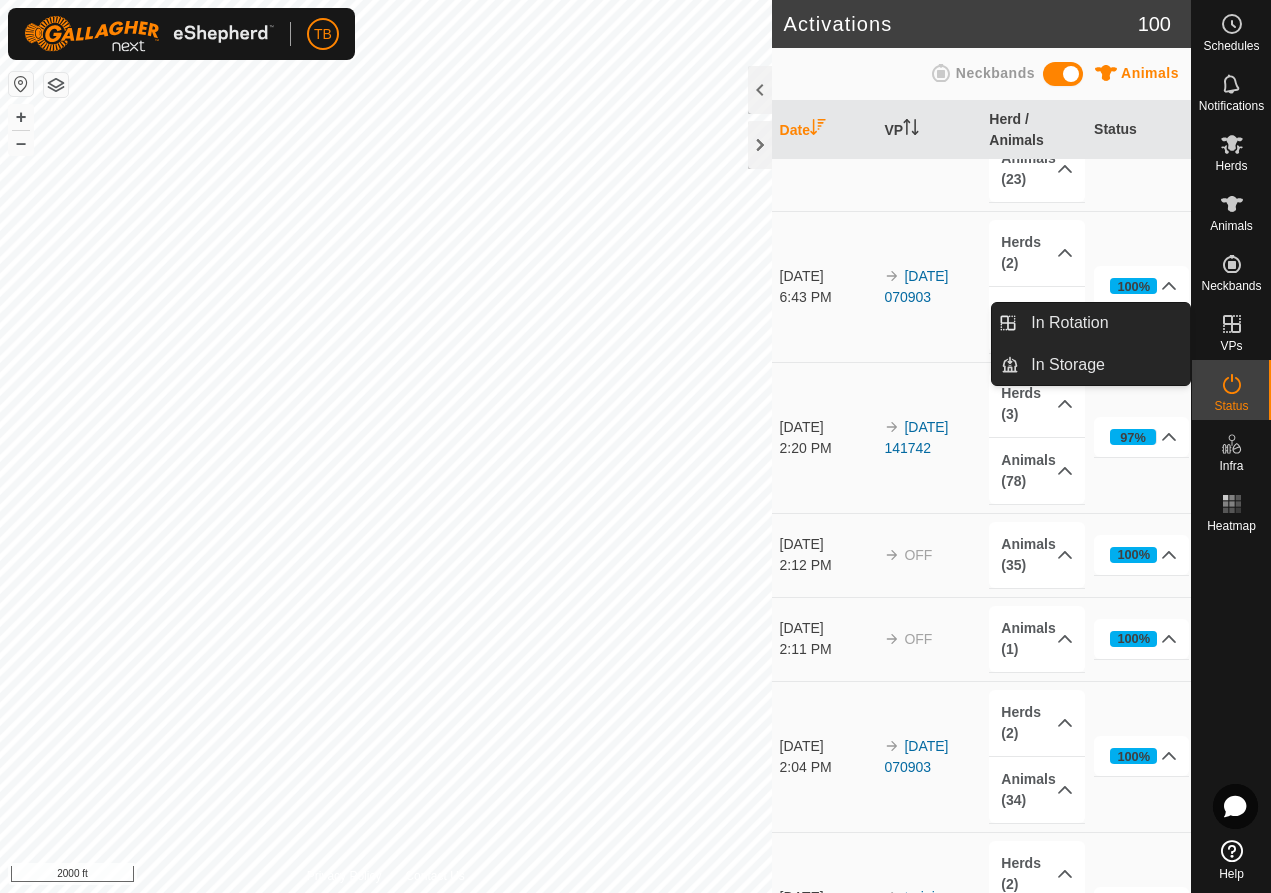 click on "VPs" at bounding box center [1231, 330] 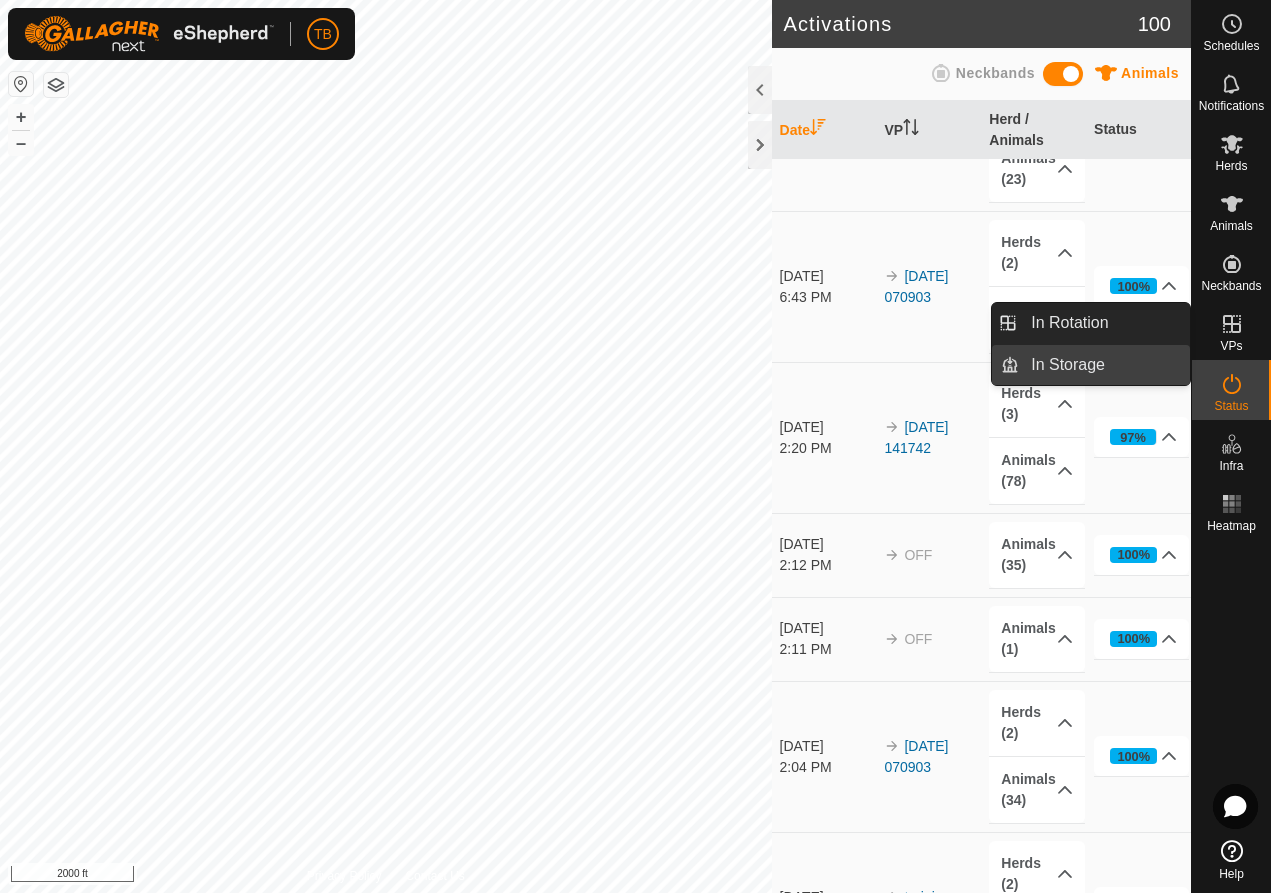 click on "In Storage" at bounding box center [1104, 365] 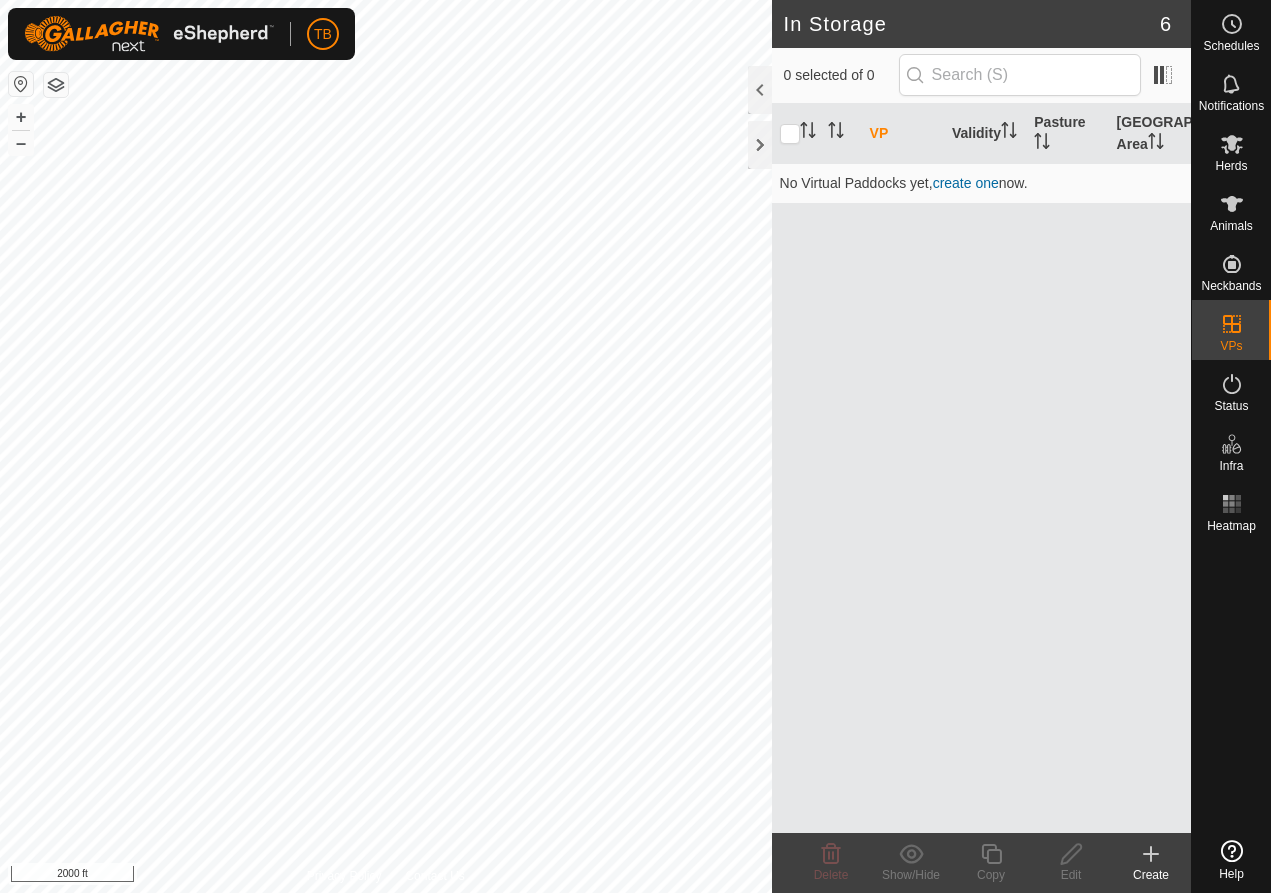 scroll, scrollTop: 0, scrollLeft: 0, axis: both 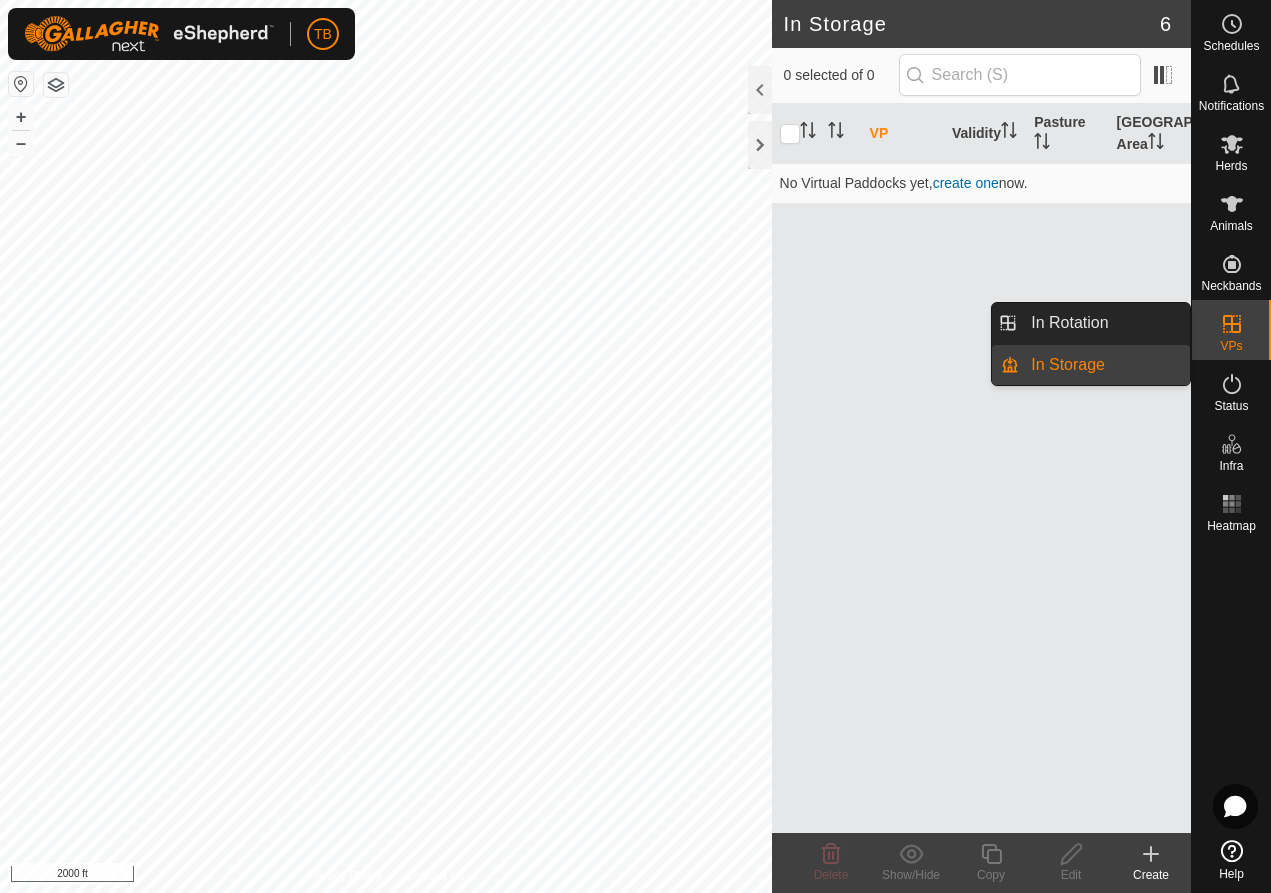 click on "VPs" at bounding box center [1231, 330] 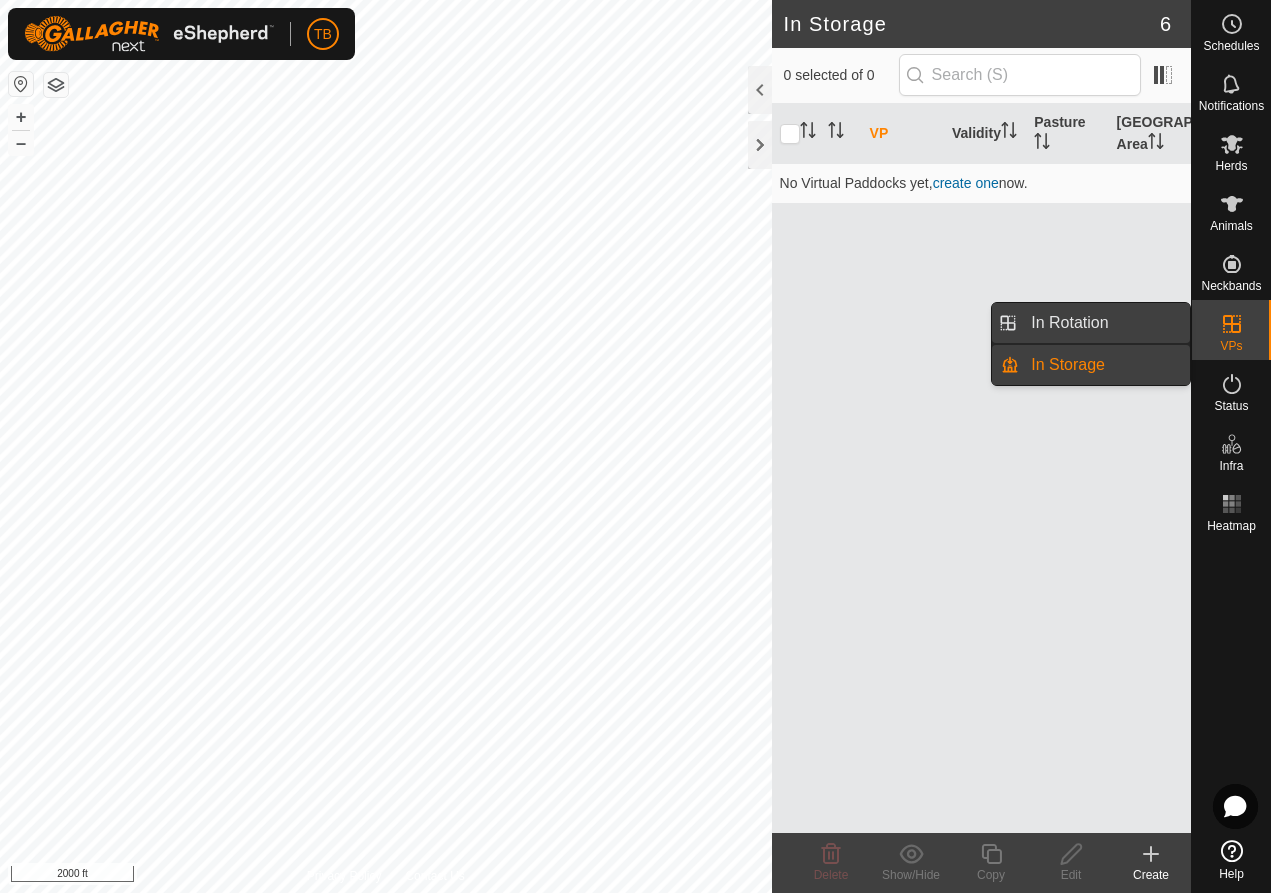 click on "In Rotation" at bounding box center (1104, 323) 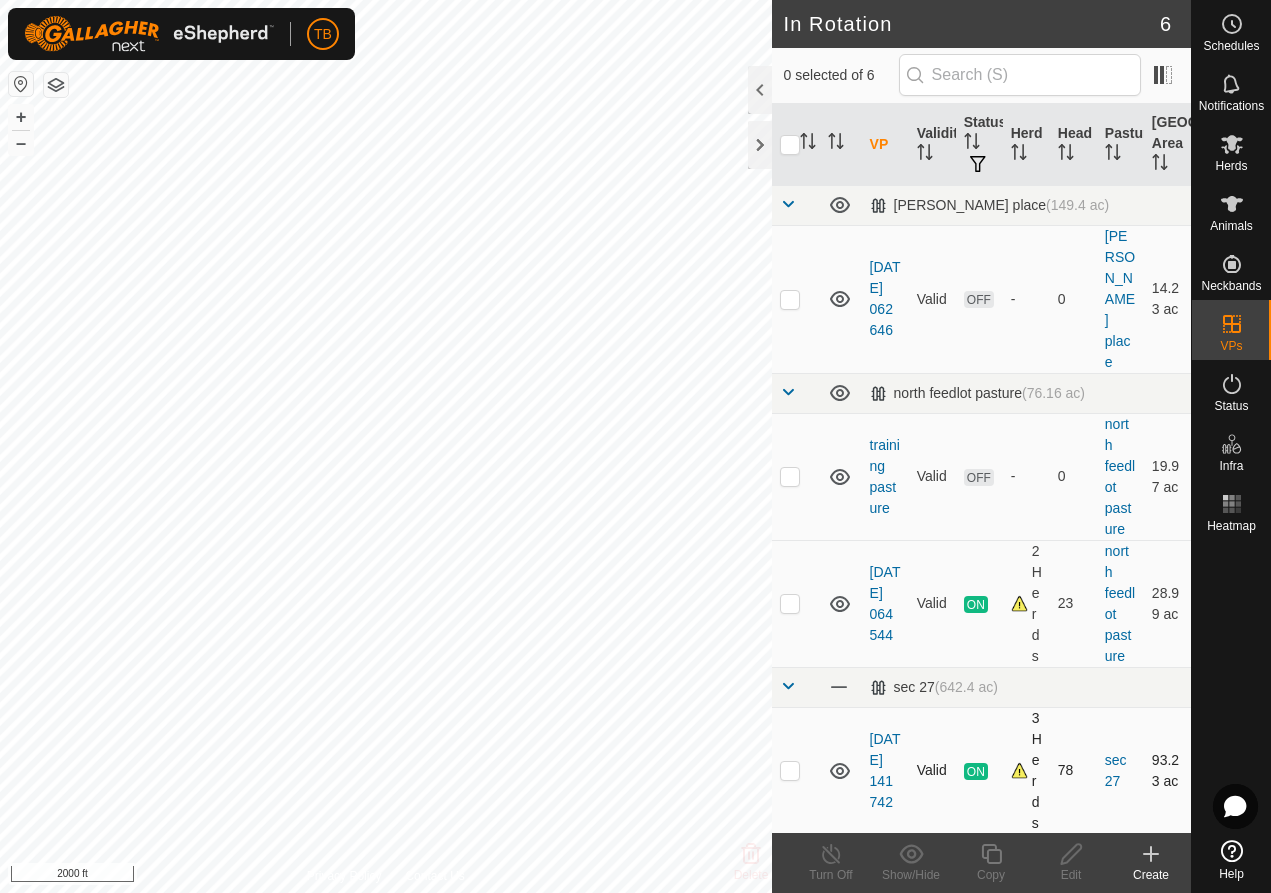 checkbox on "true" 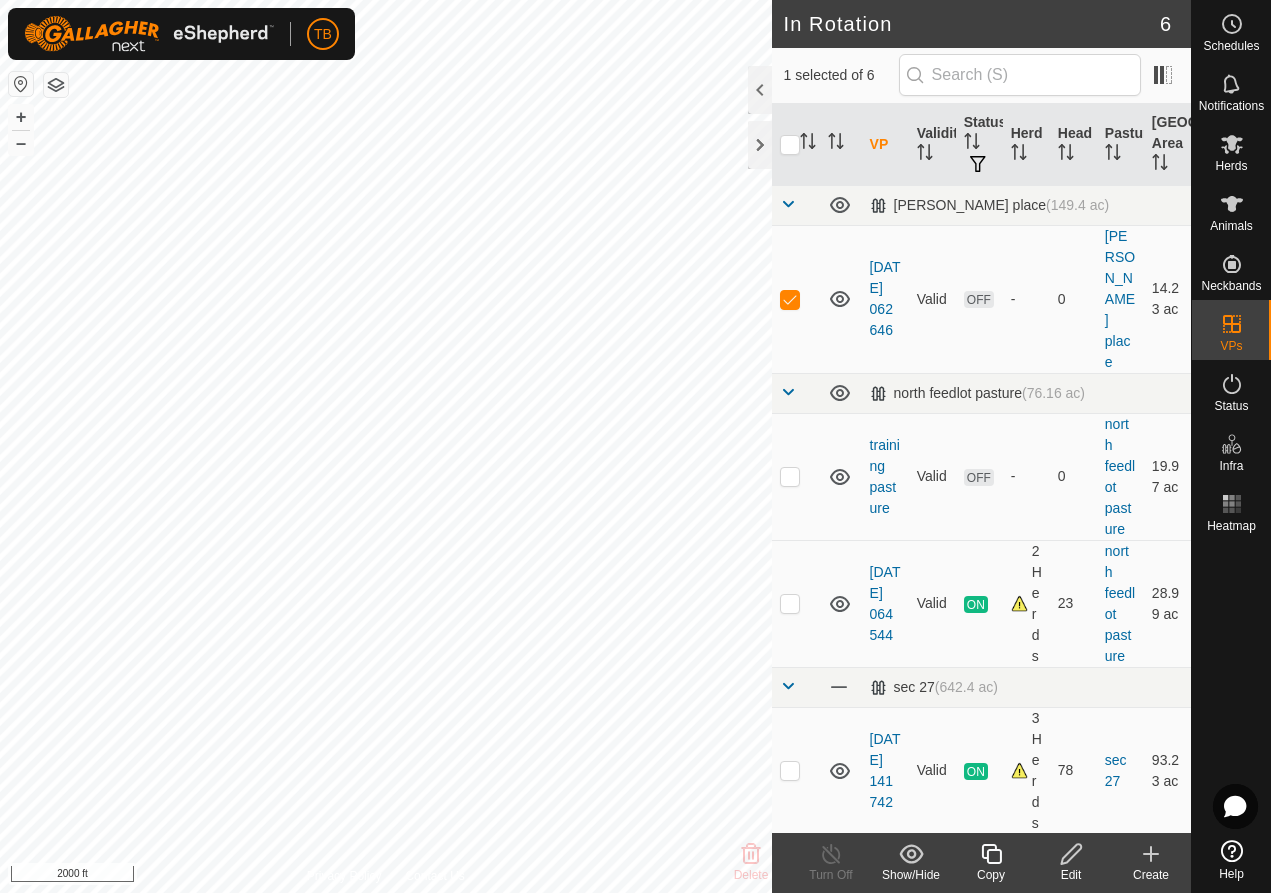 click on "In Rotation 6 1 selected of 6     VP   Validity   Status   Herd   Head   Pasture   Grazing Area   Mahoney place   (149.4 ac) 2025-07-24 062646  Valid  OFF  -   0   Mahoney place   14.23 ac   north feedlot pasture   (76.16 ac) training pasture  Valid  OFF  -   0   north feedlot pasture   19.97 ac  2025-07-23 064544  Valid  ON  2 Herds   23   north feedlot pasture   28.99 ac   sec 27   (642.4 ac) 2025-07-20 141742  Valid  ON  3 Herds   78   sec 27   93.23 ac  2025-07-10 195235  Valid  ON  2 Herds   2   sec 27   114.88 ac   west pasture(1)   (64.45 ac) 2025-06-23 070903  Valid  ON  2 Herds   34   west pasture(1)   17.64 ac  Delete  Turn Off   Show/Hide   Copy   Edit   Create  Privacy Policy Contact Us
2025-07-24 062646 Status:  OFF Type:  Inclusion Zone + – ⇧ i 2000 ft" 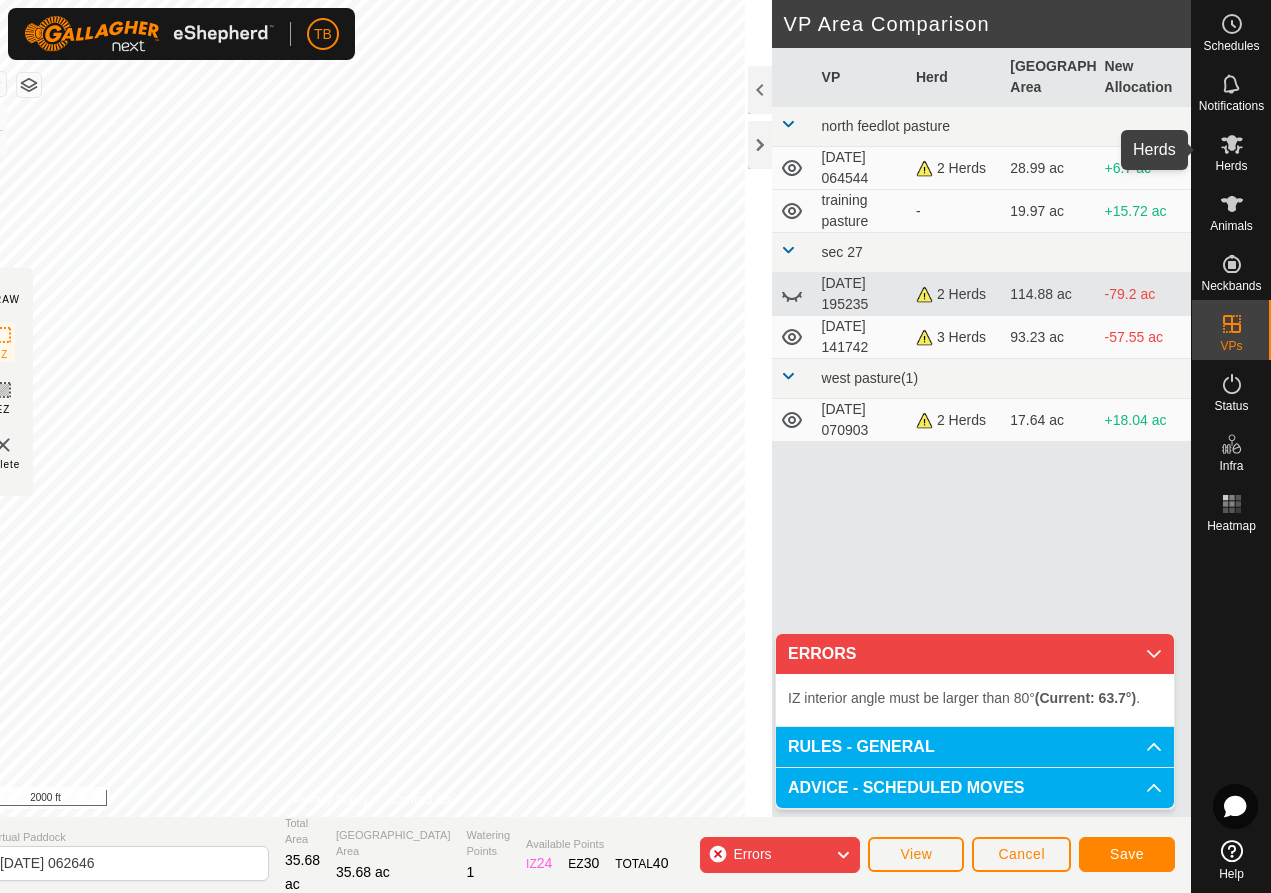click on "Herds" at bounding box center (1231, 166) 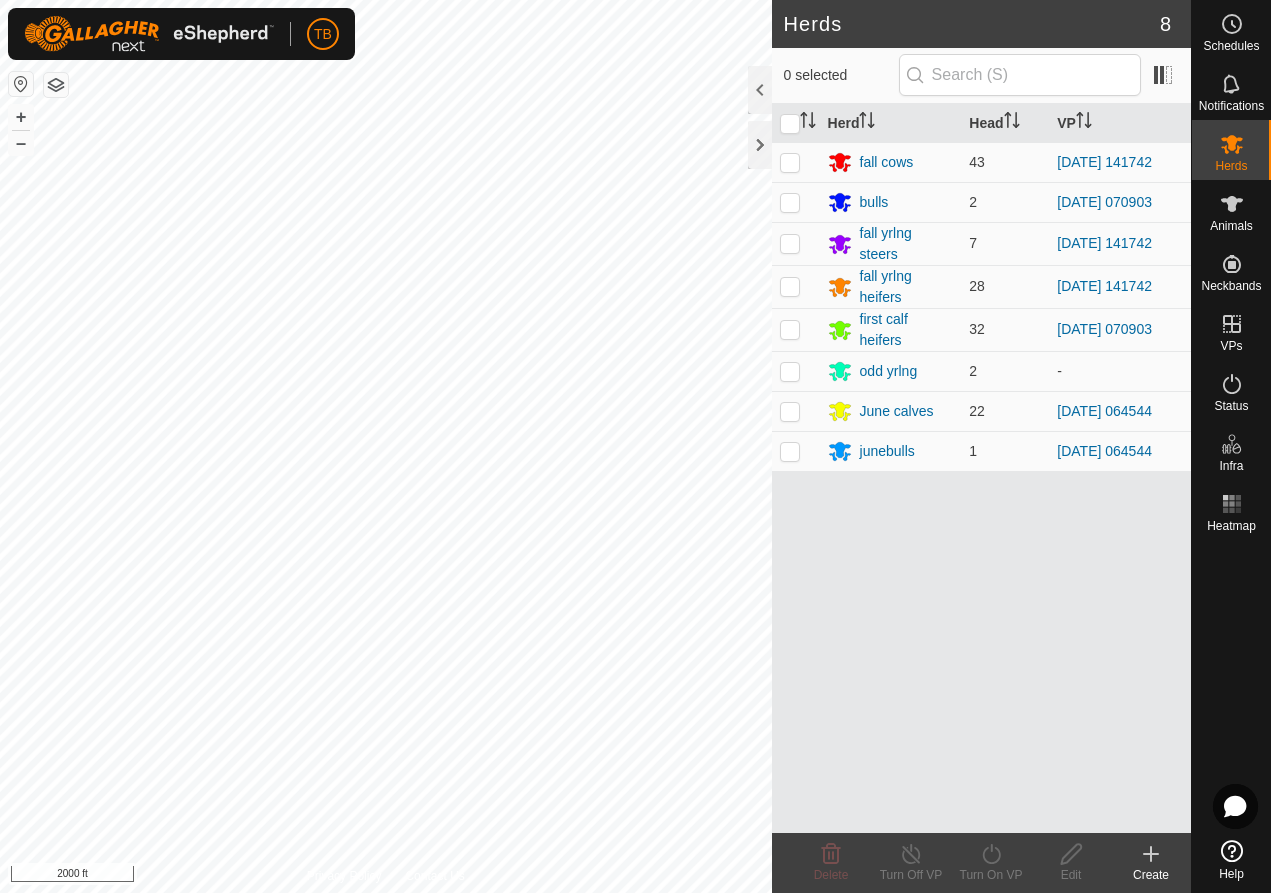 click on "Herds" at bounding box center [1231, 166] 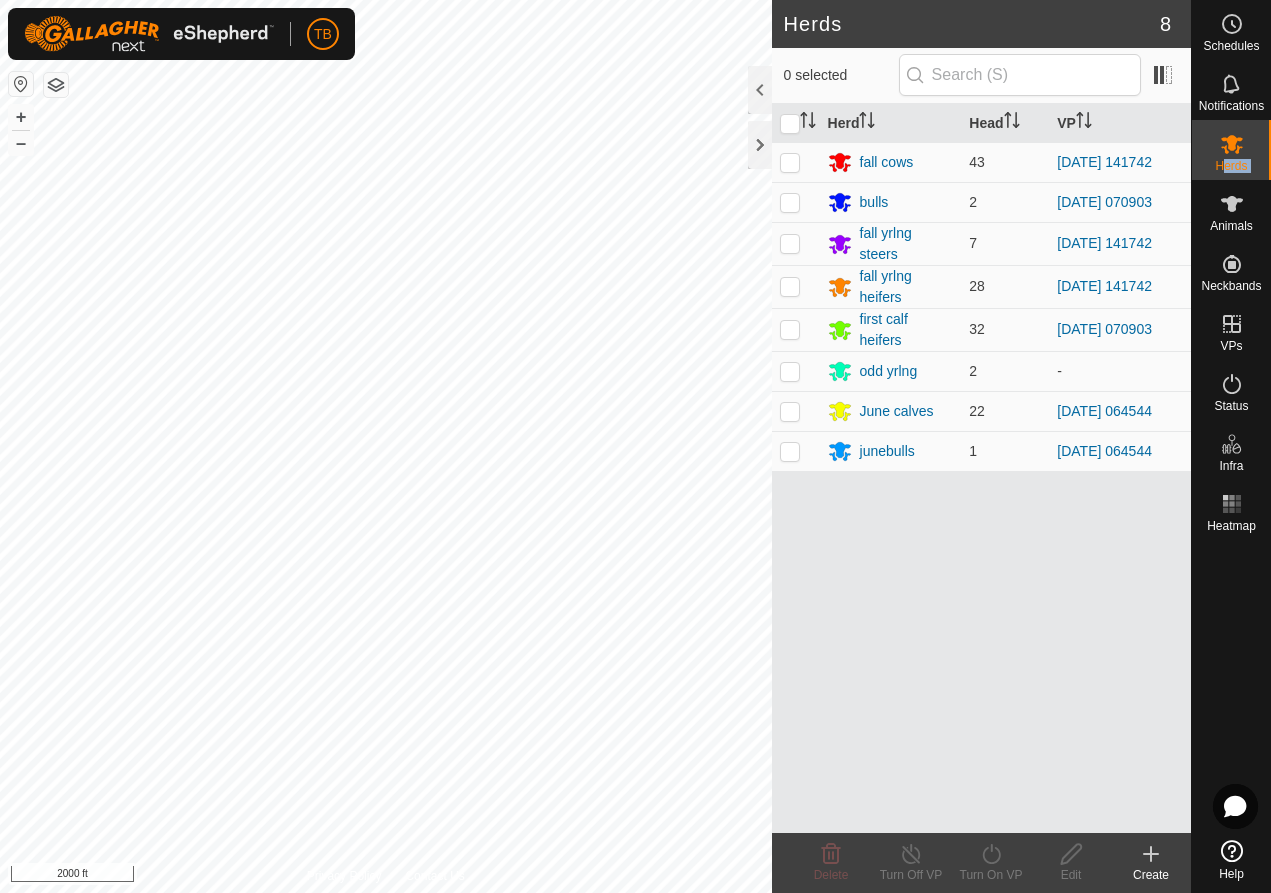 drag, startPoint x: 1225, startPoint y: 161, endPoint x: 1235, endPoint y: 247, distance: 86.579445 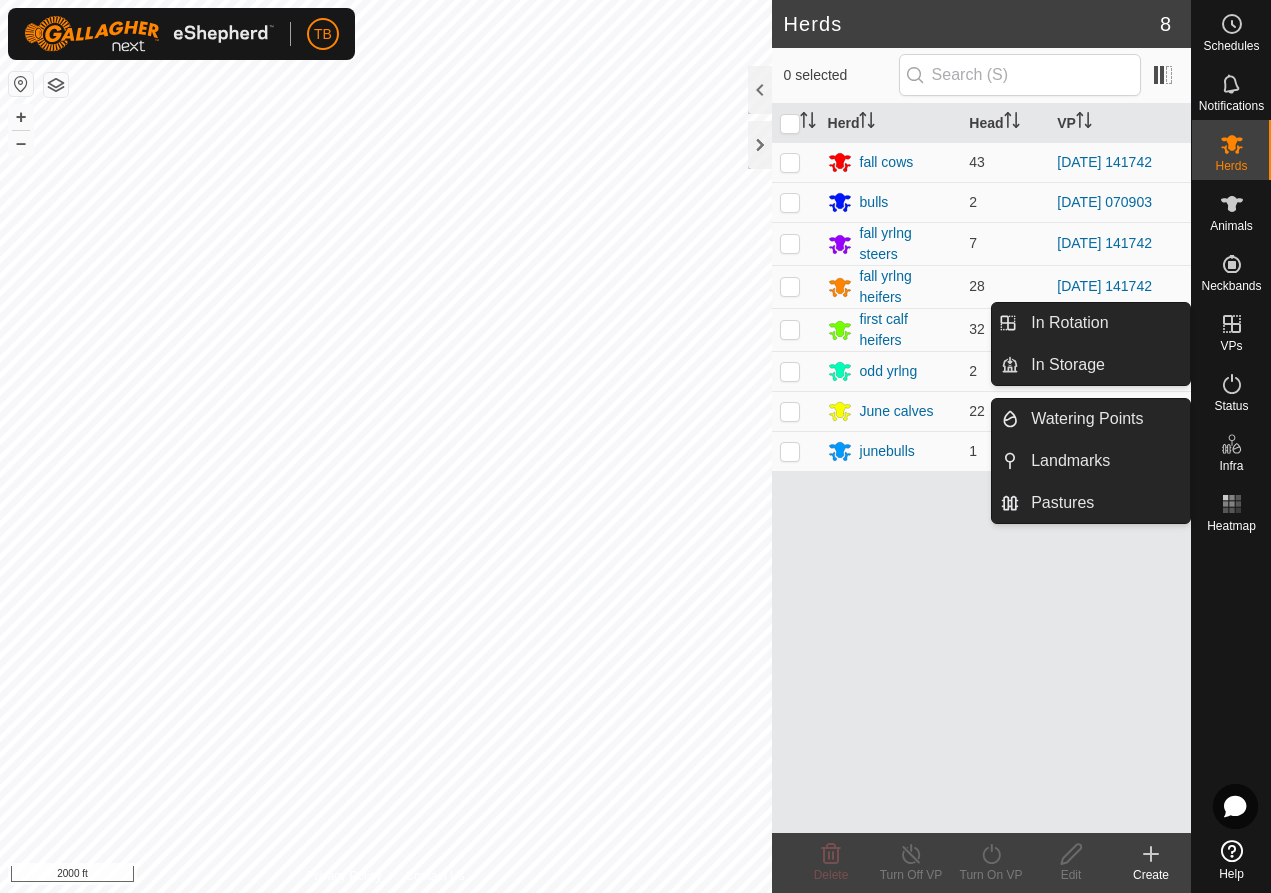 click on "VPs" at bounding box center (1231, 346) 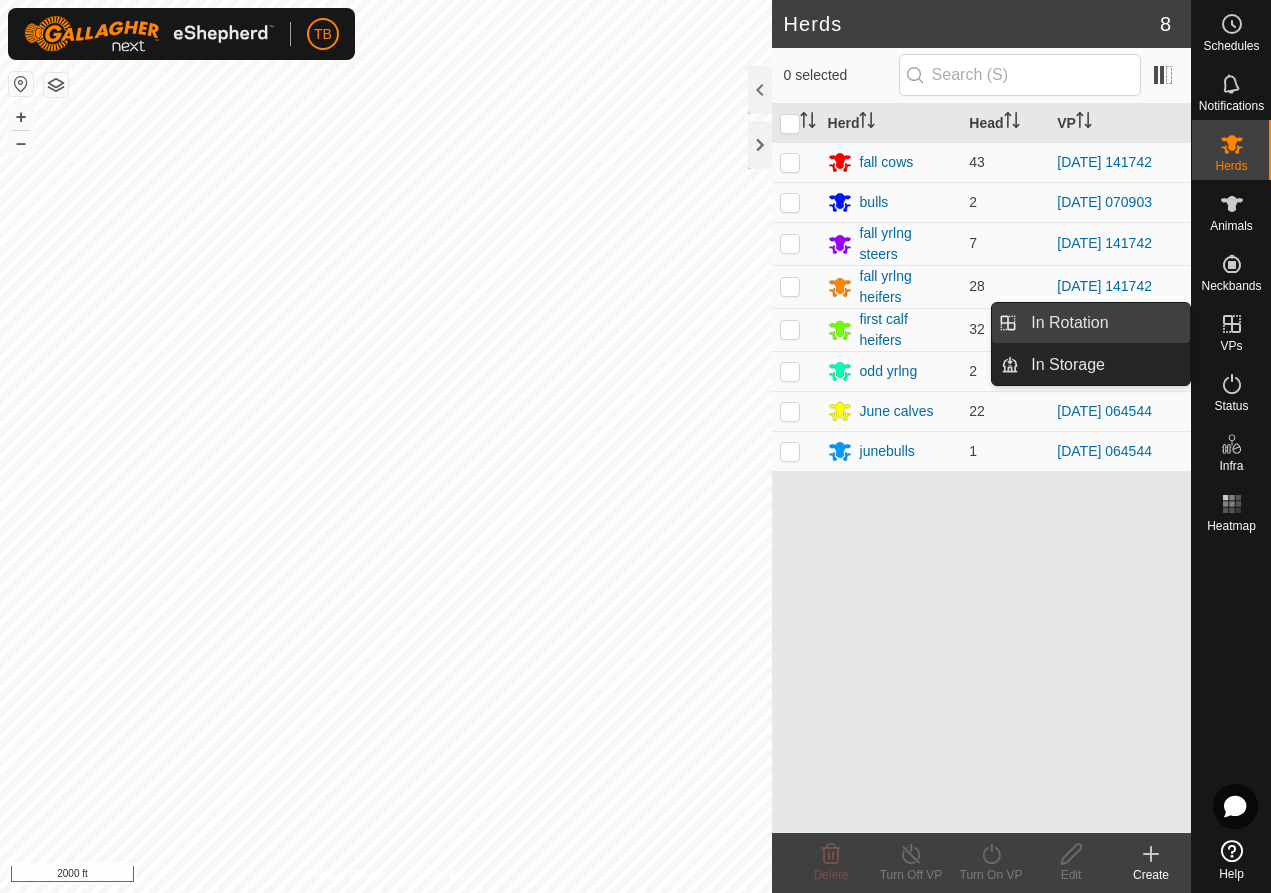 click on "In Rotation" at bounding box center (1104, 323) 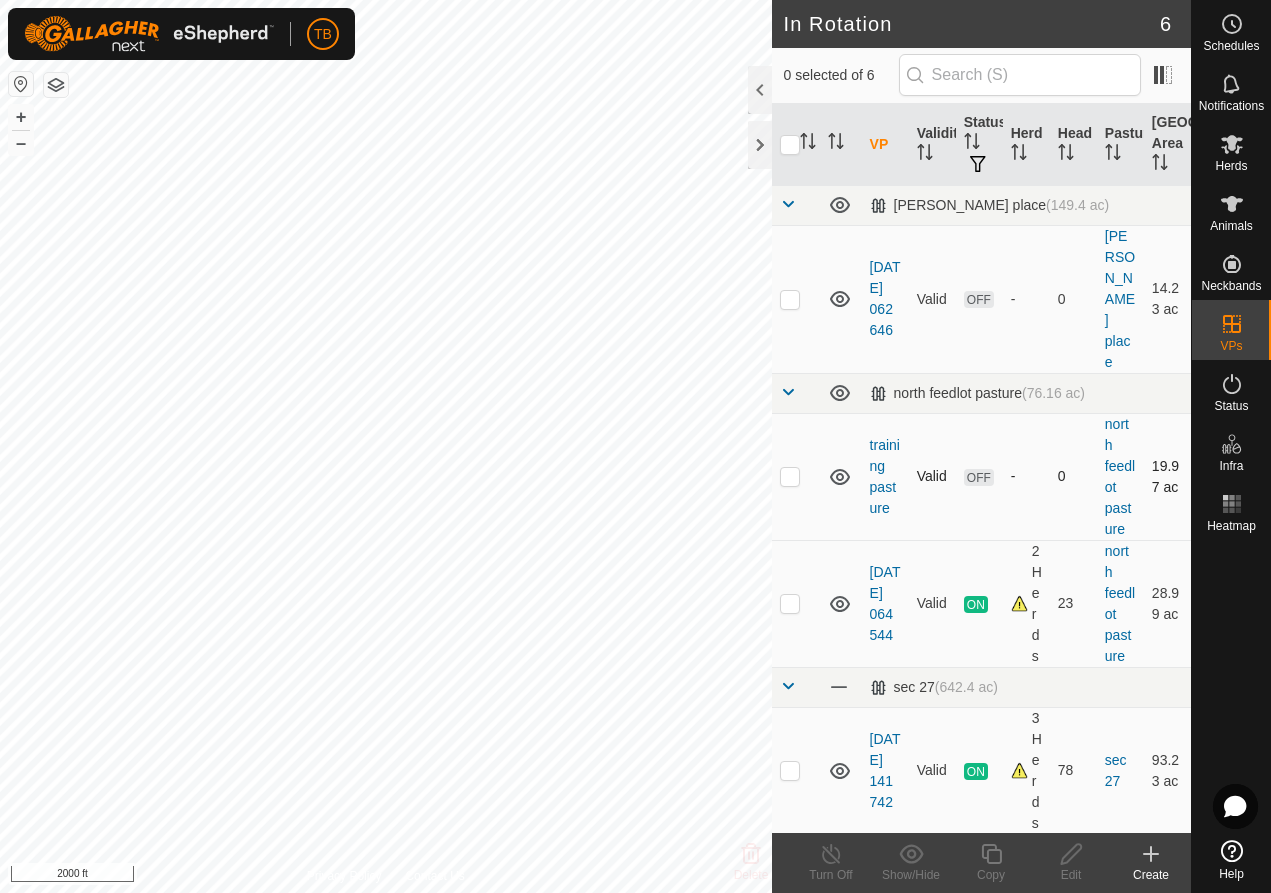 checkbox on "true" 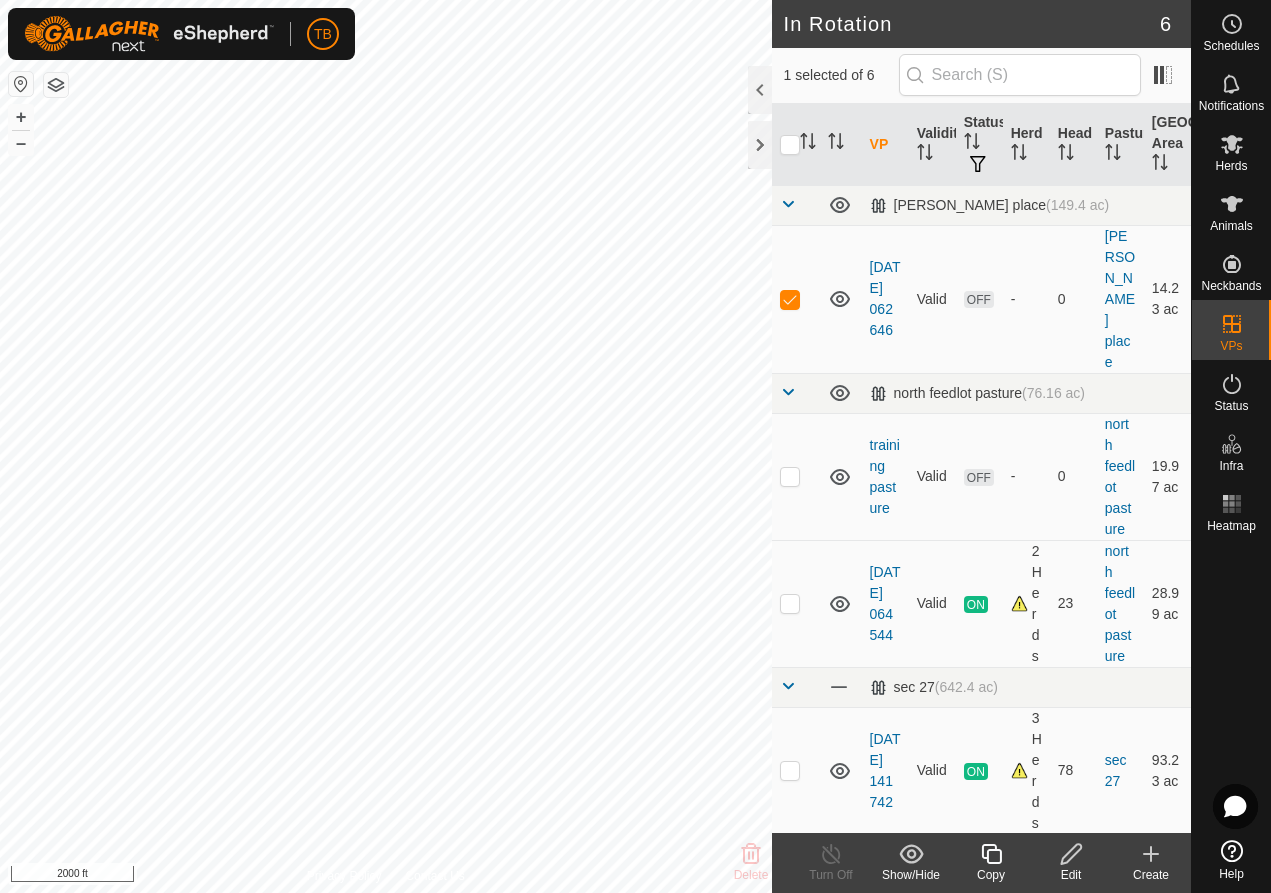 click 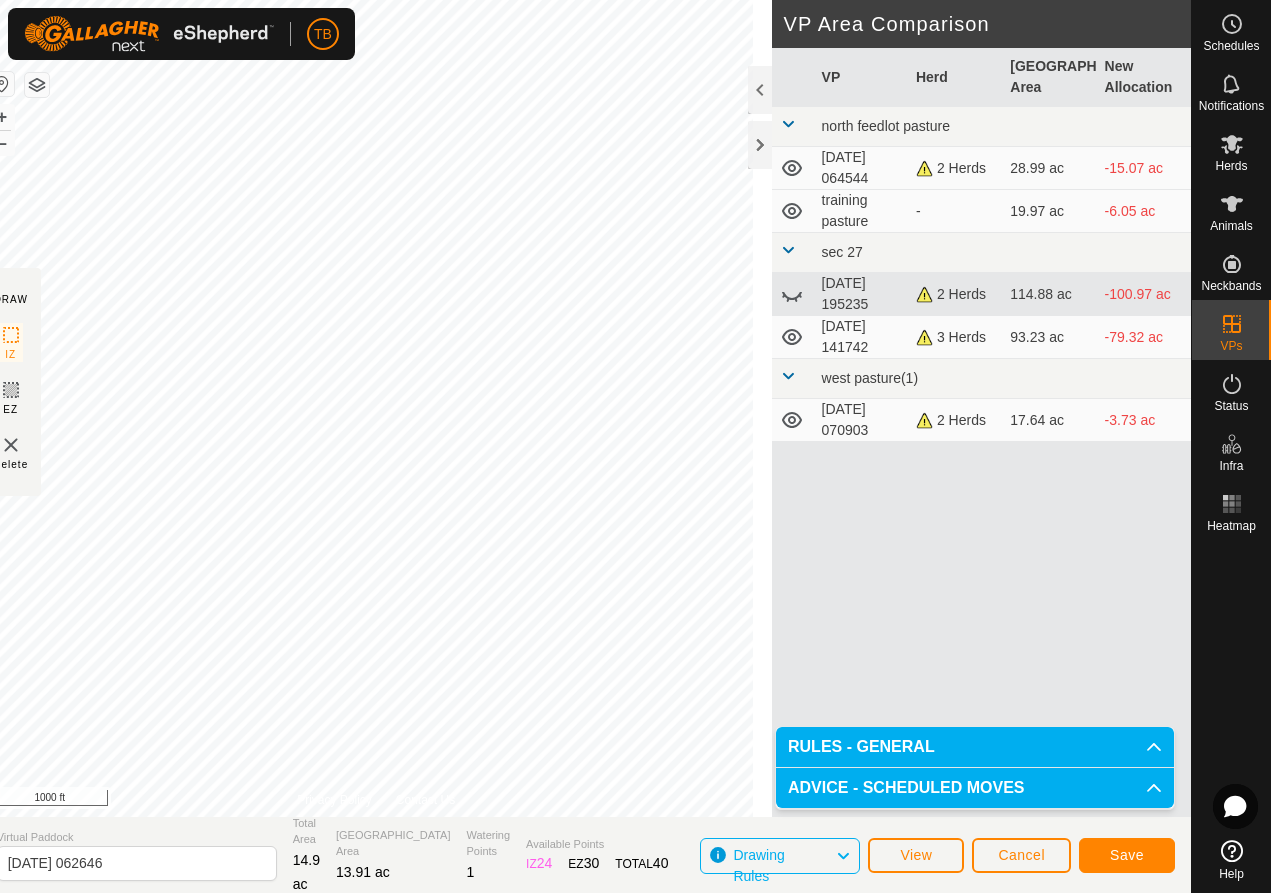 click on "Save" 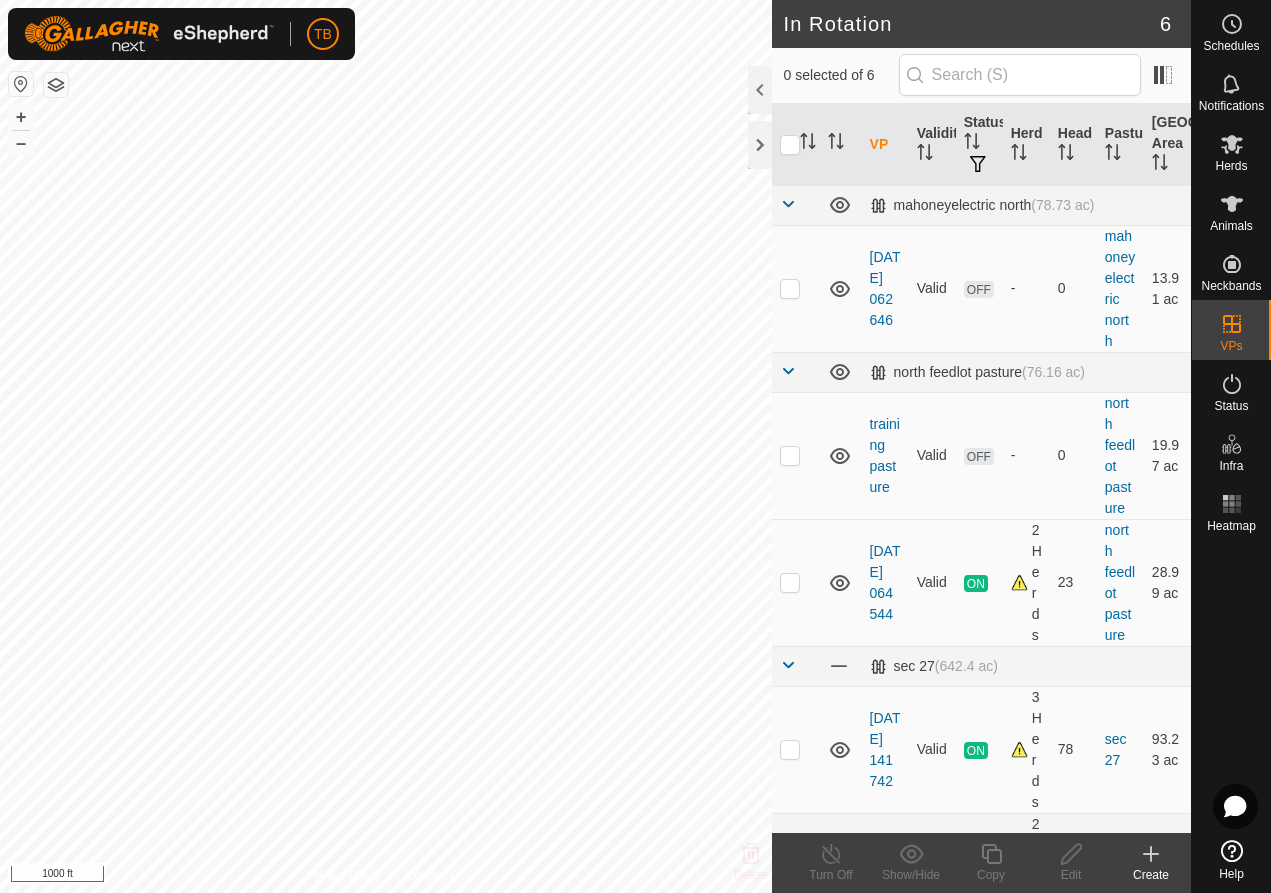 checkbox on "true" 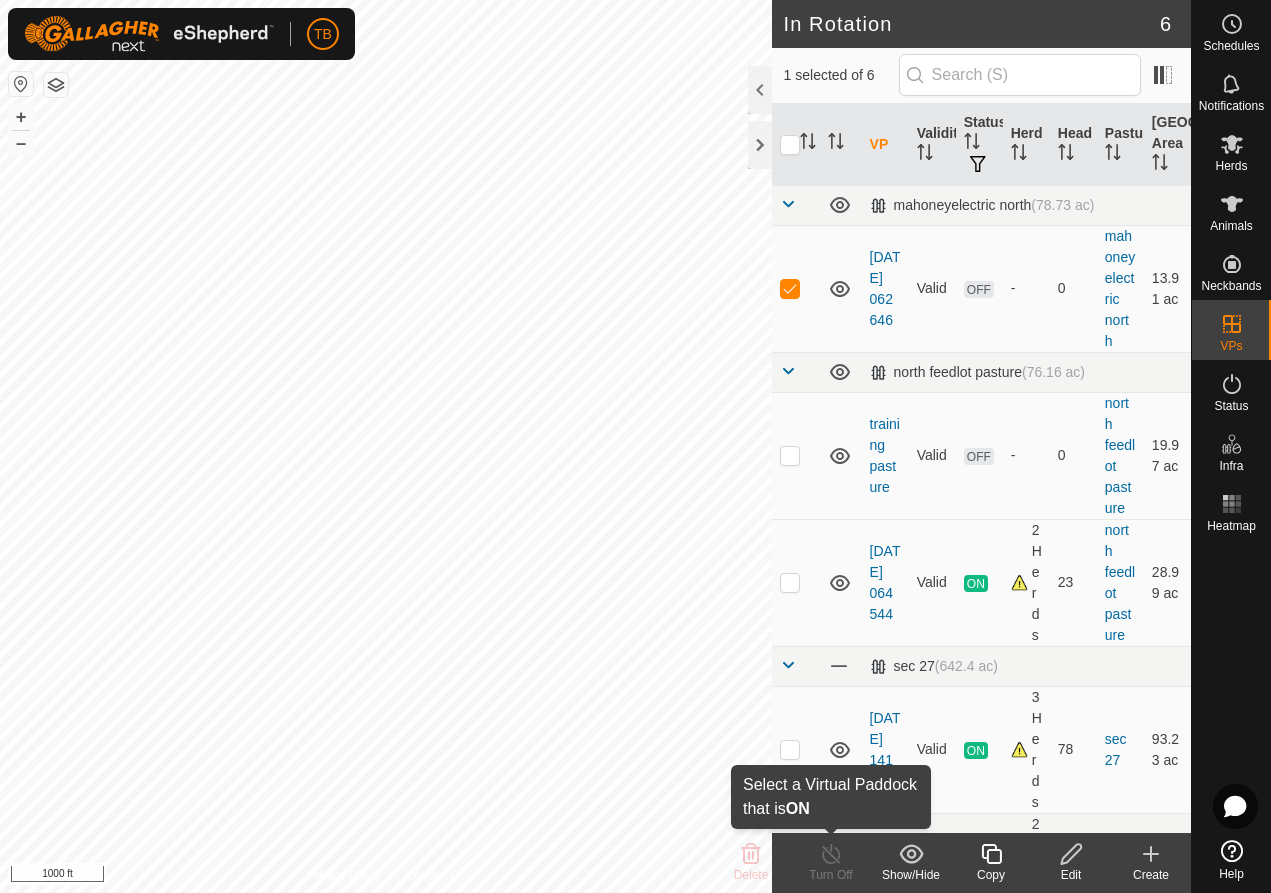 click 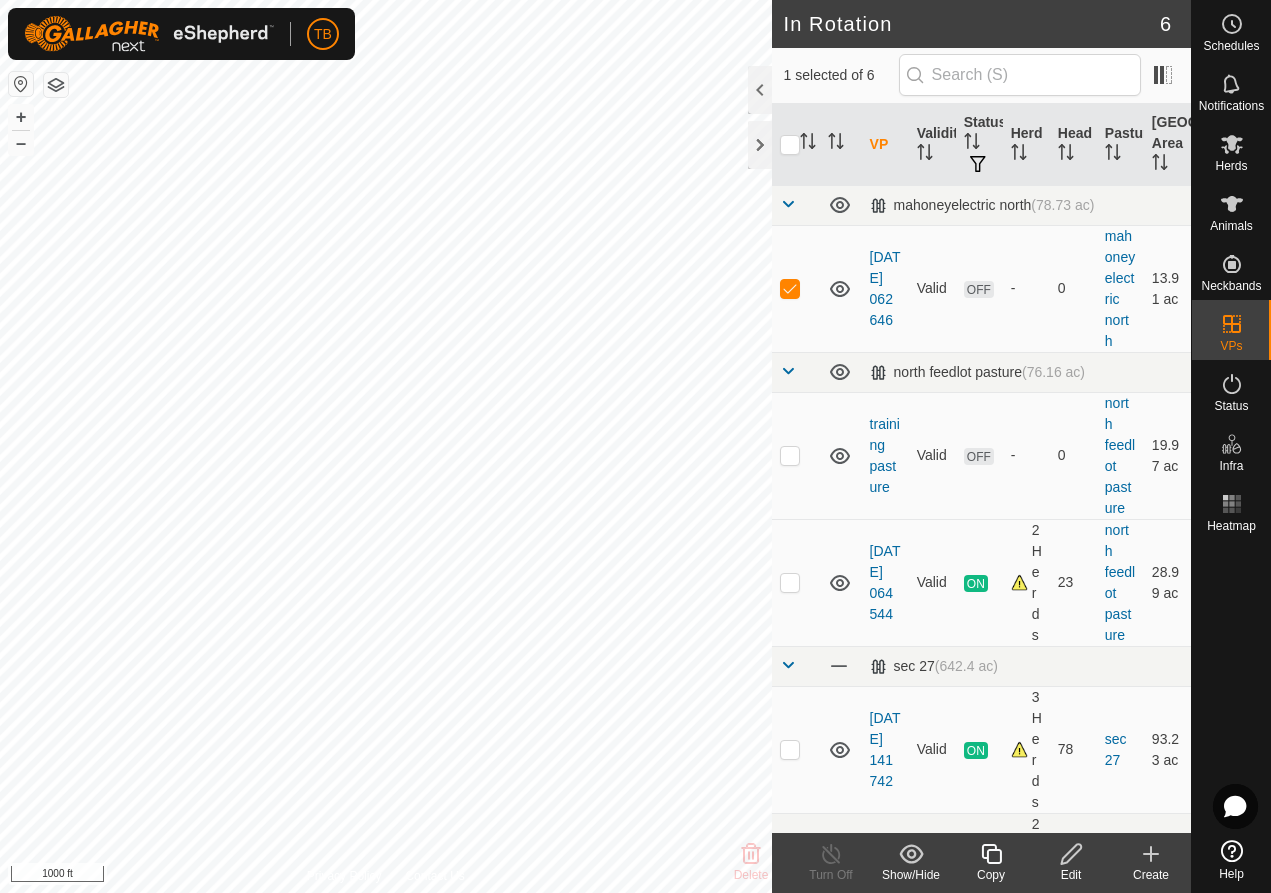 click 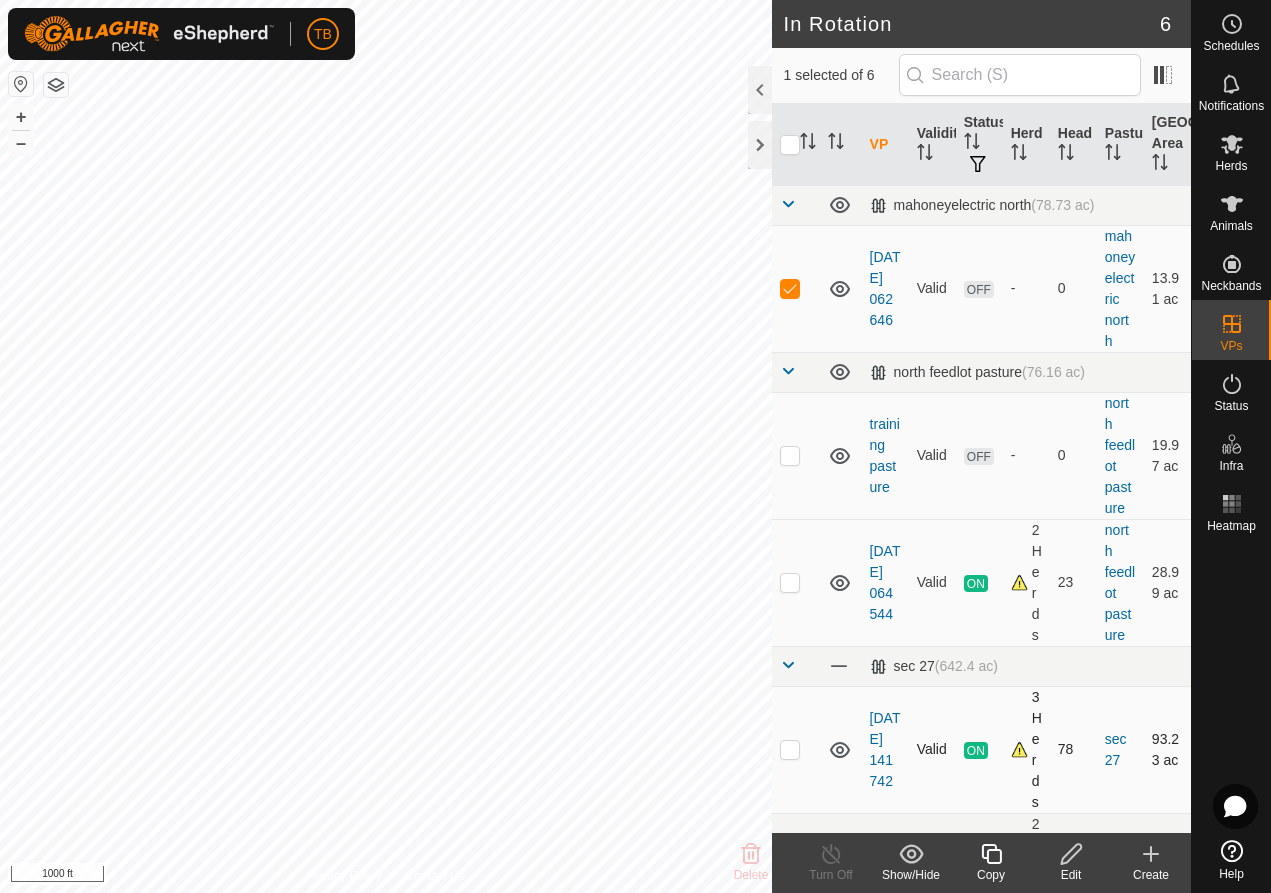 scroll, scrollTop: 0, scrollLeft: 0, axis: both 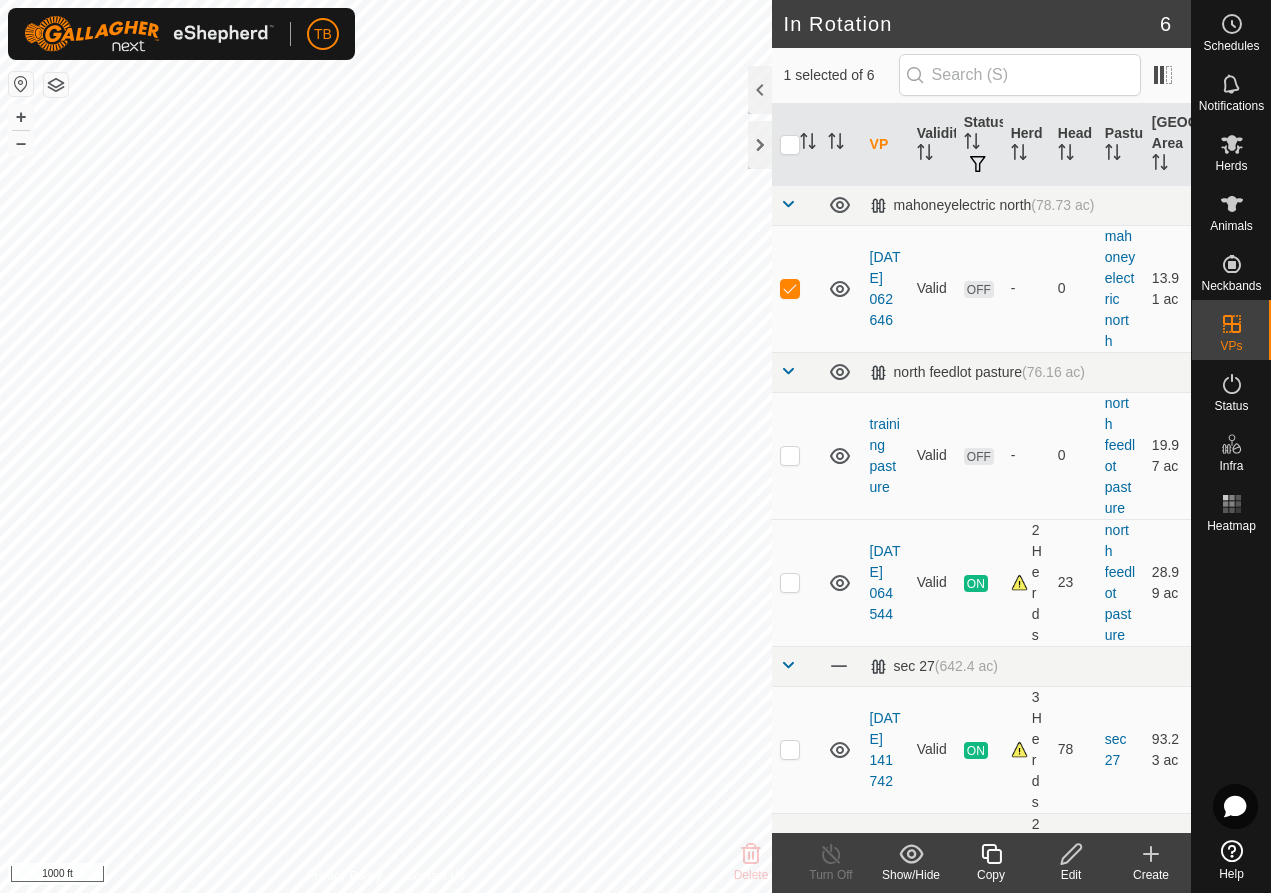 click 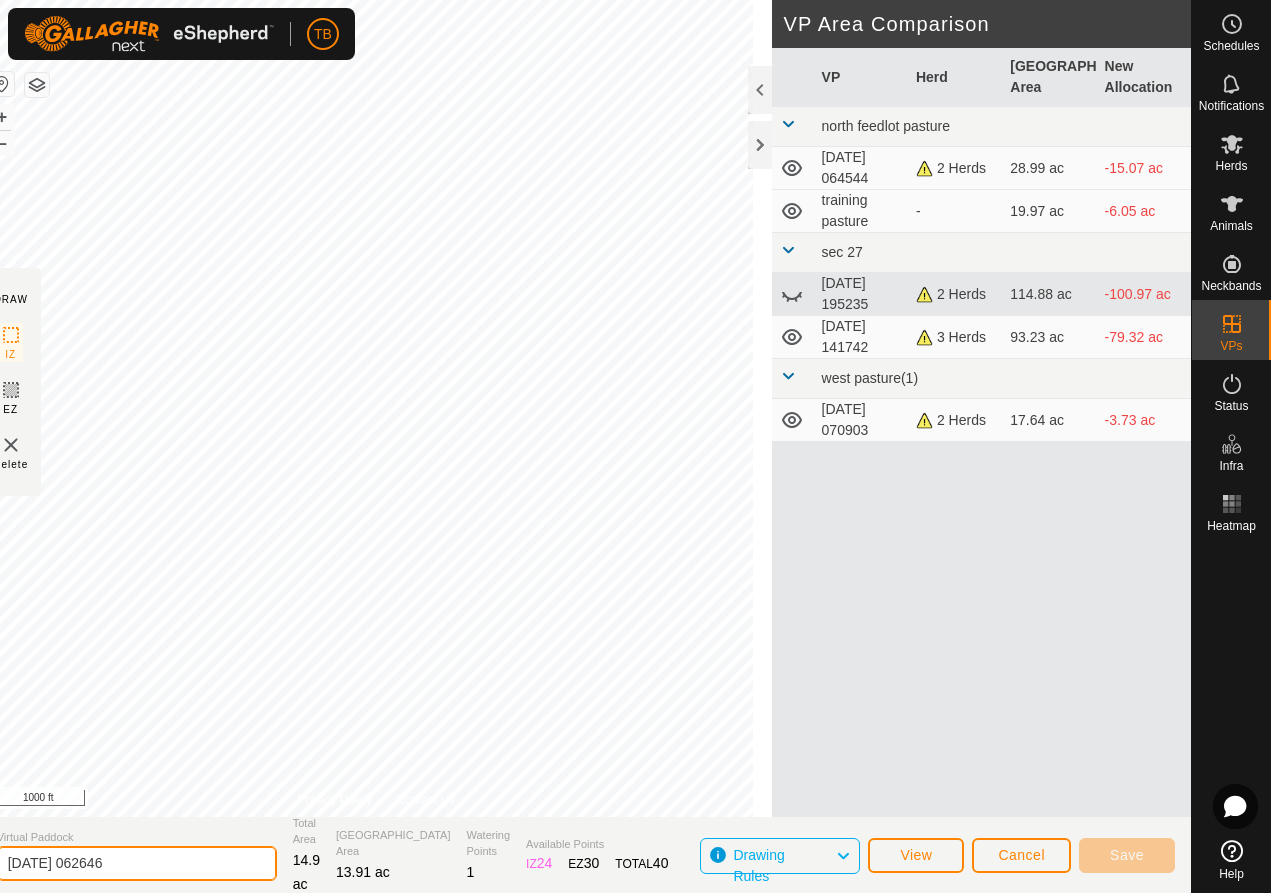 click on "[DATE] 062646" 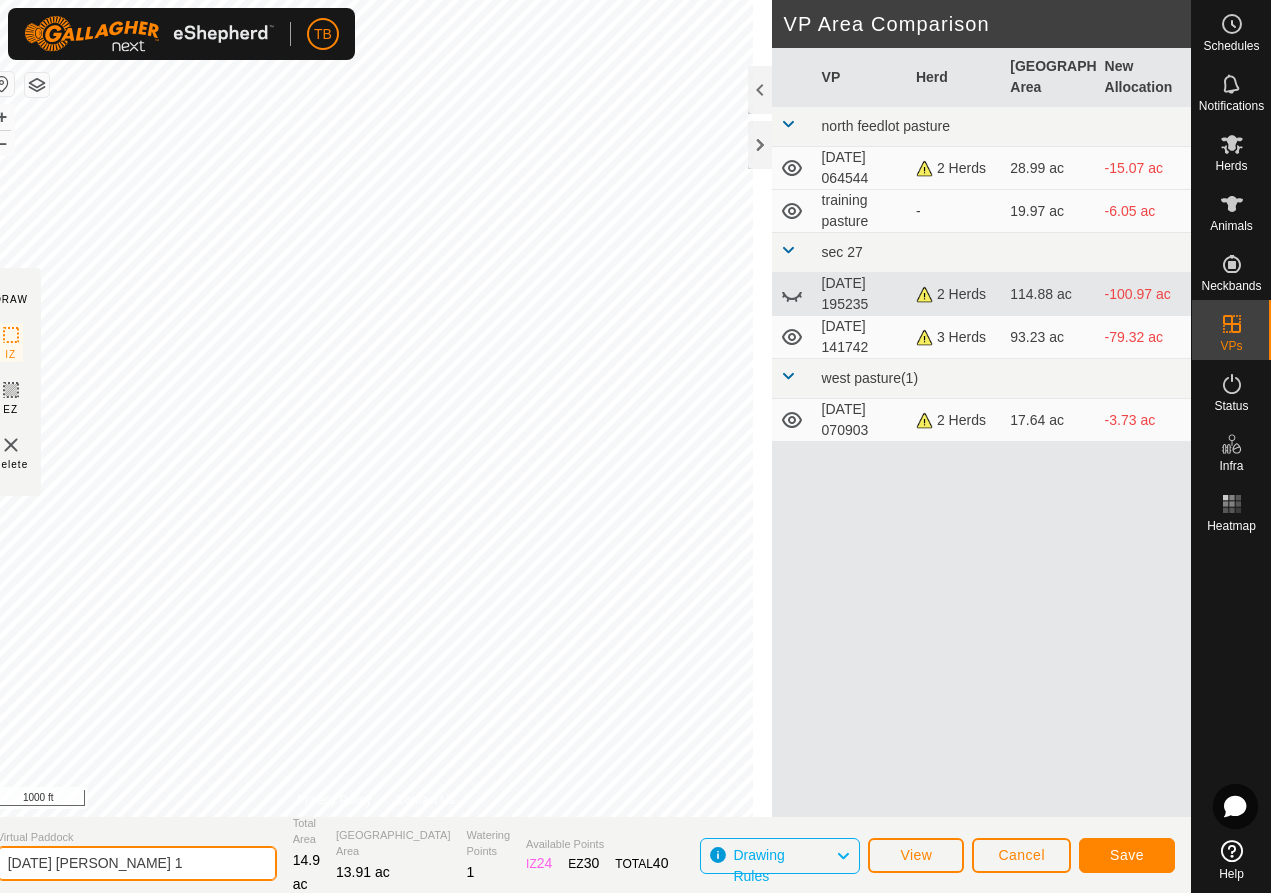 type on "2025-07-24 mahoney 1" 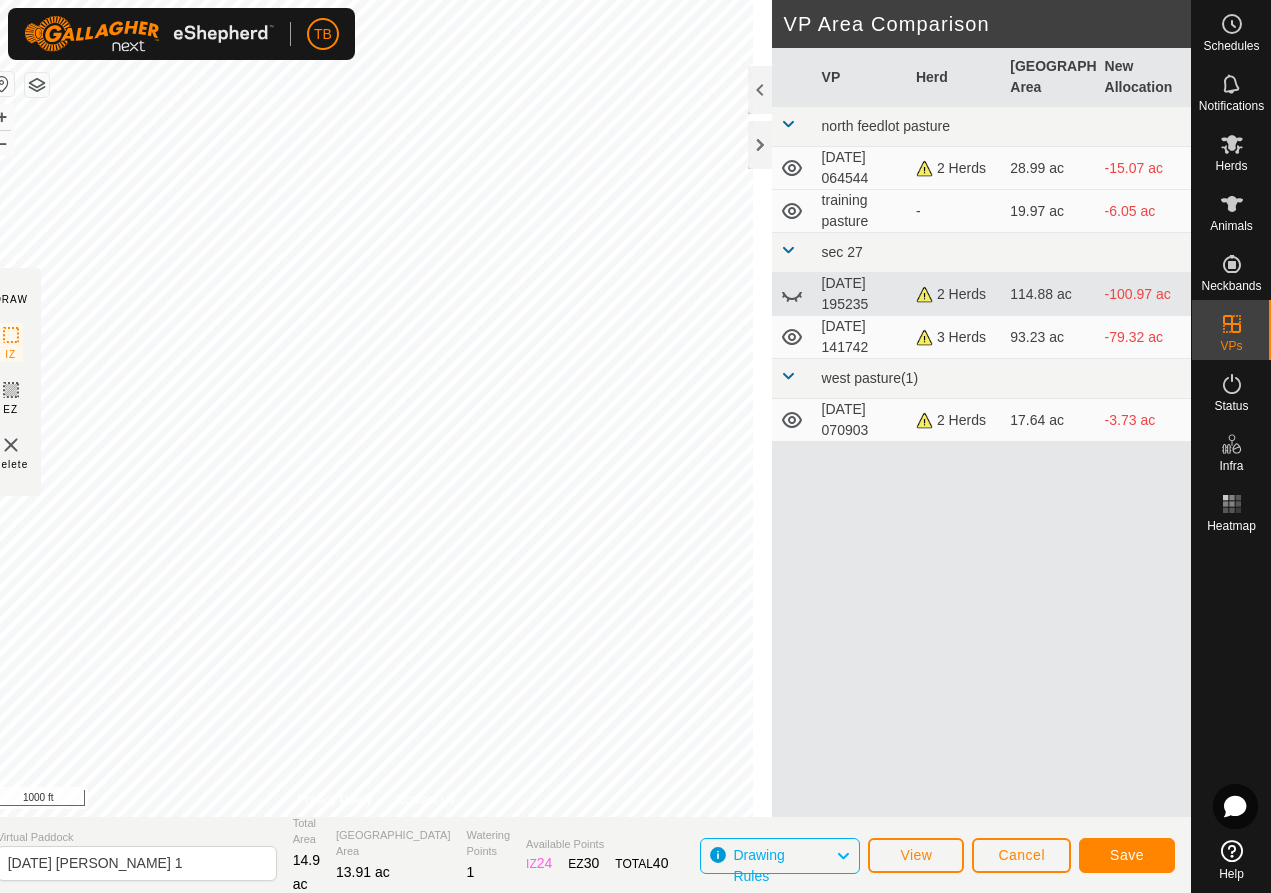 click on "Save" 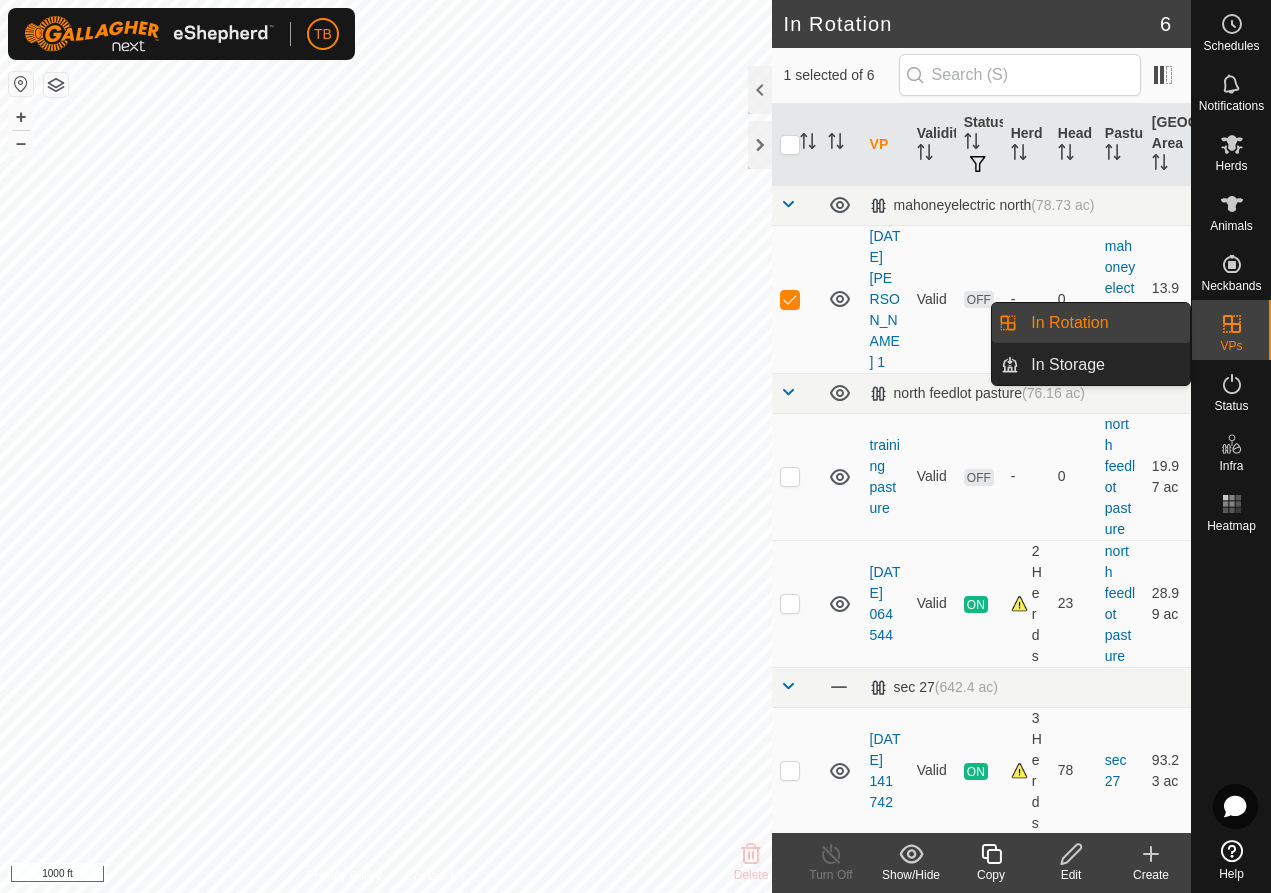 click on "VPs" at bounding box center (1231, 346) 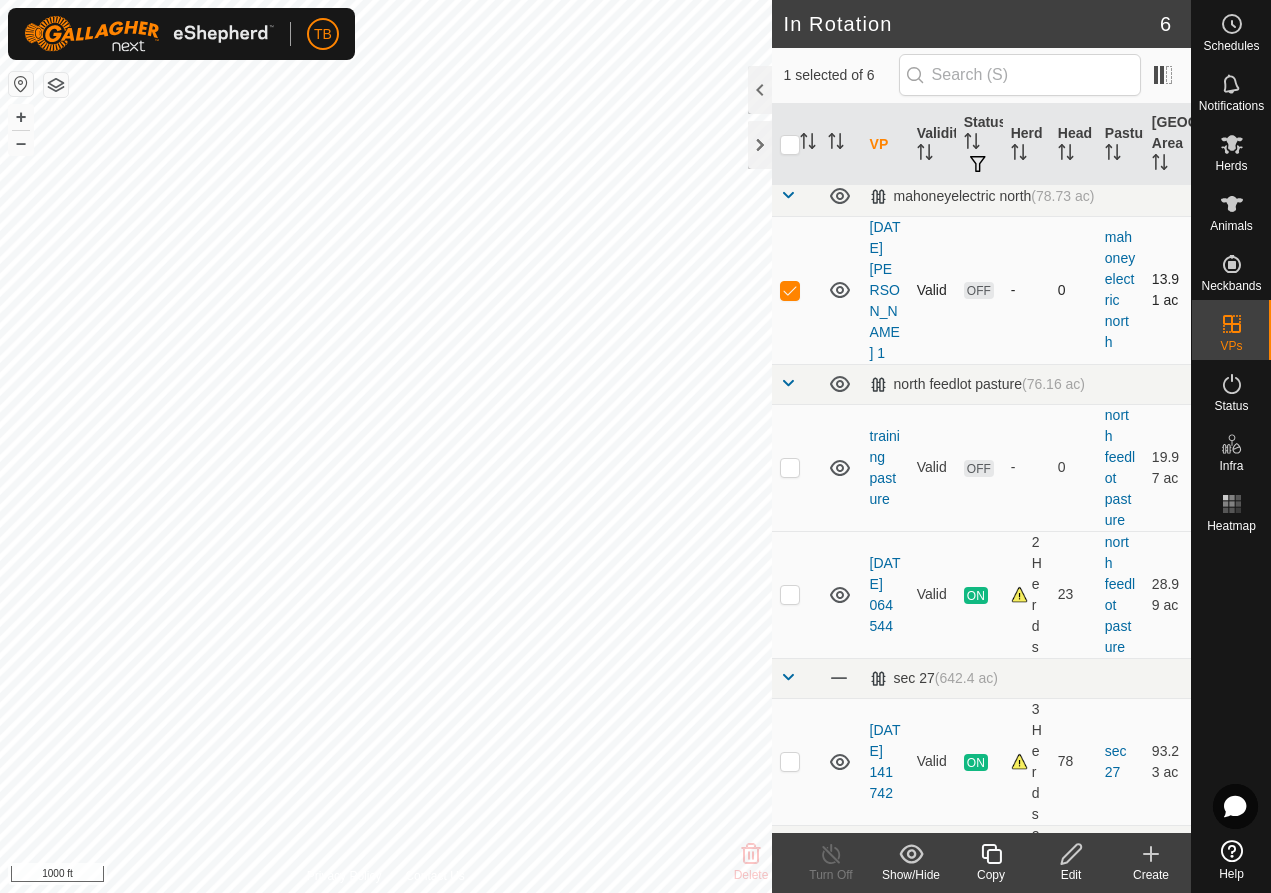 scroll, scrollTop: 0, scrollLeft: 0, axis: both 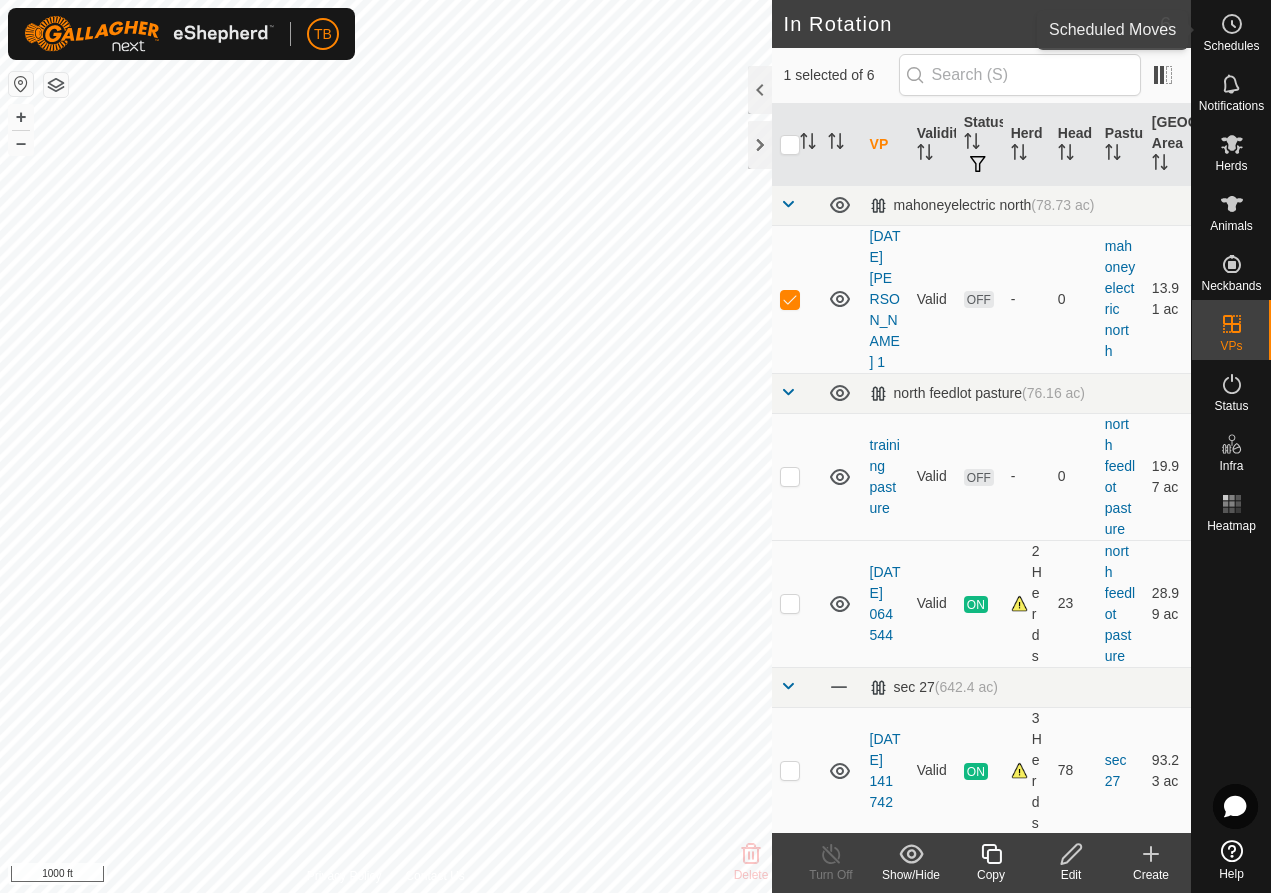 checkbox on "true" 